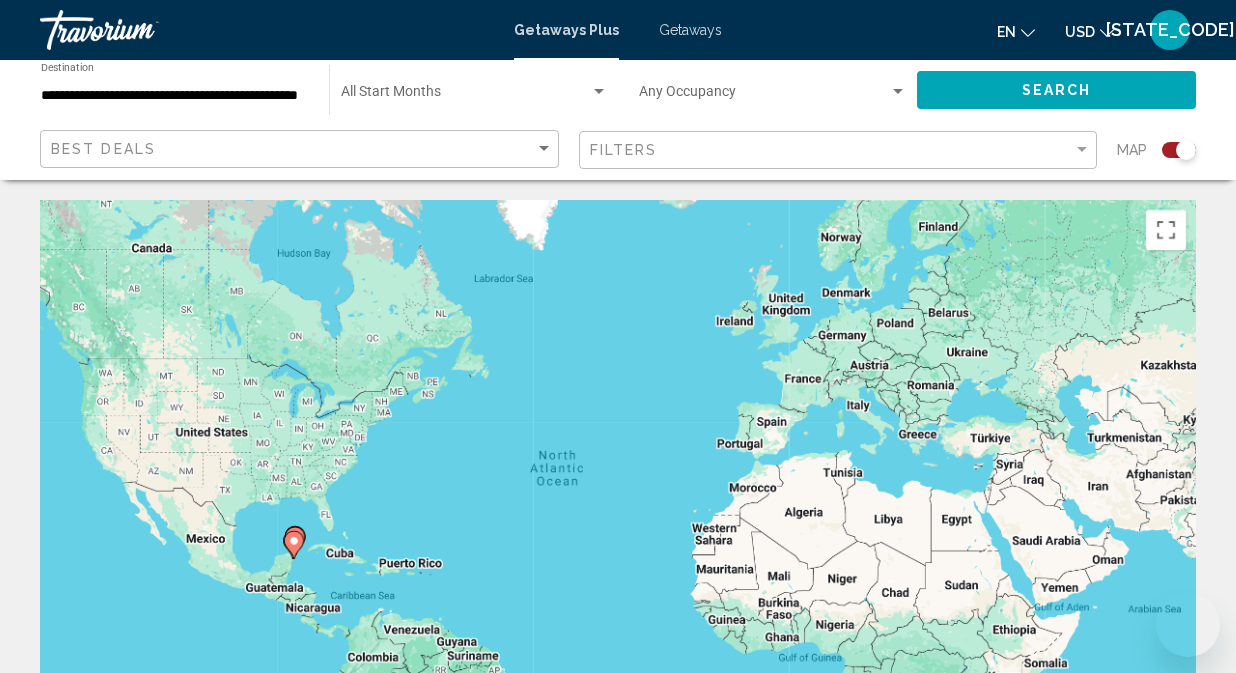 scroll, scrollTop: 657, scrollLeft: 0, axis: vertical 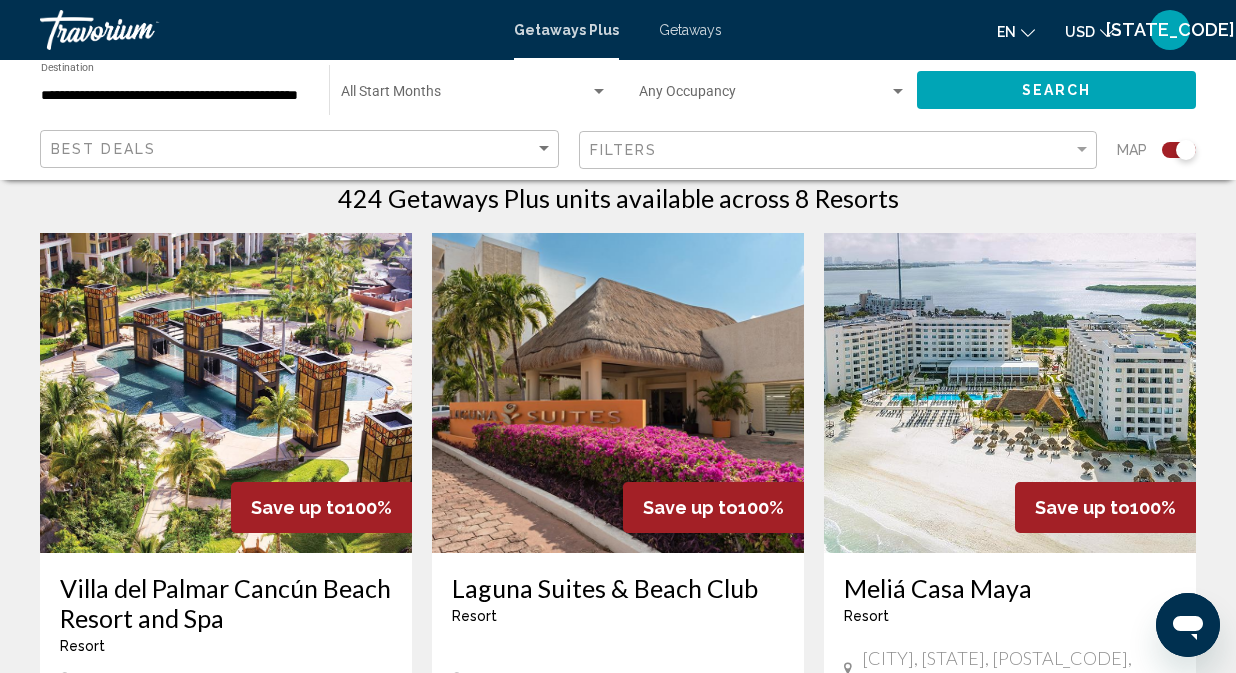 click at bounding box center (140, 30) 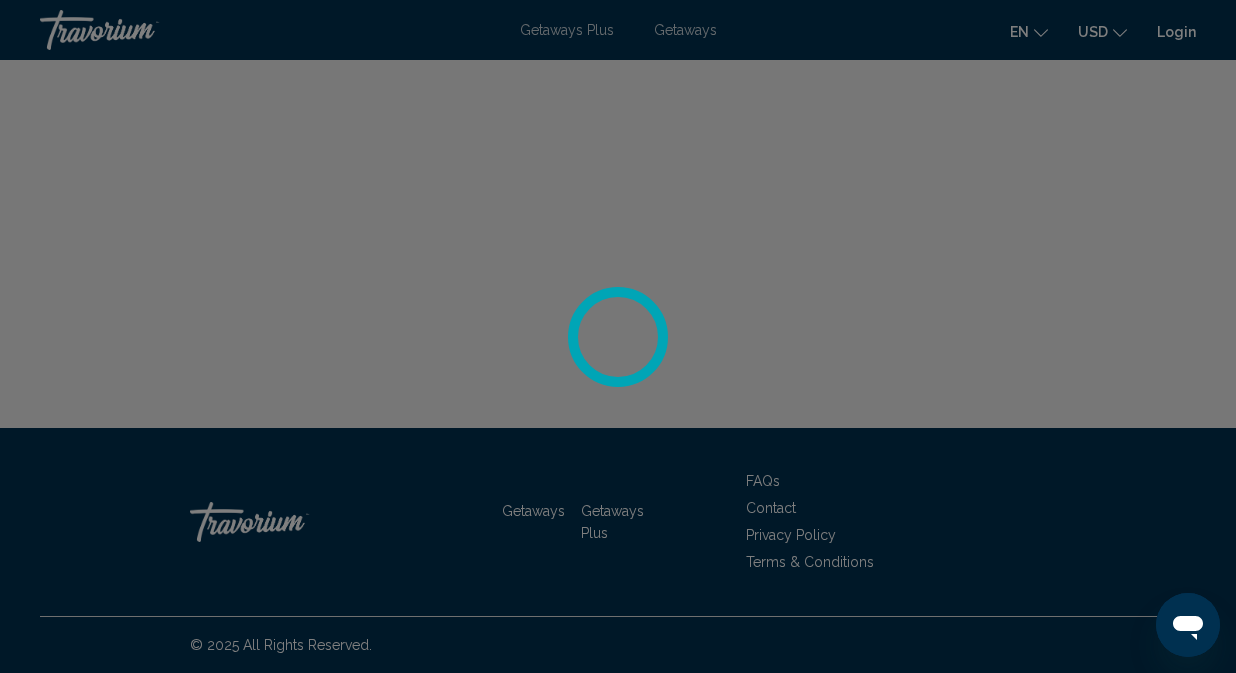 scroll, scrollTop: 0, scrollLeft: 0, axis: both 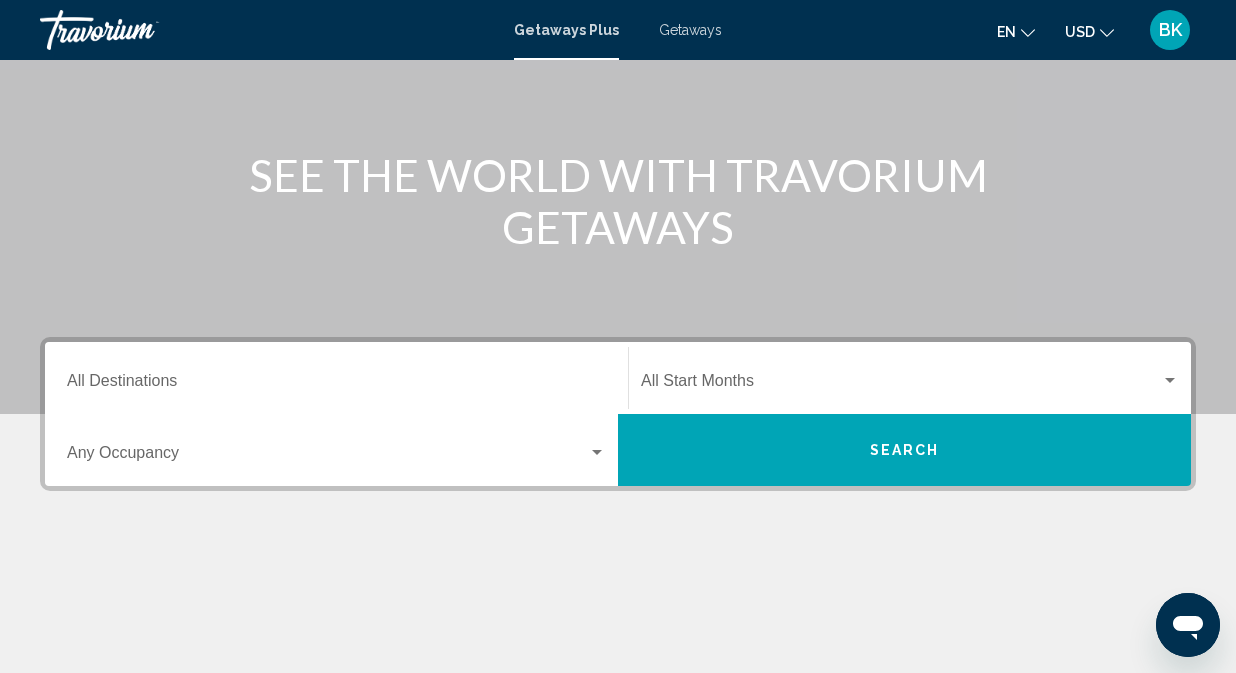 click on "Search" at bounding box center (904, 450) 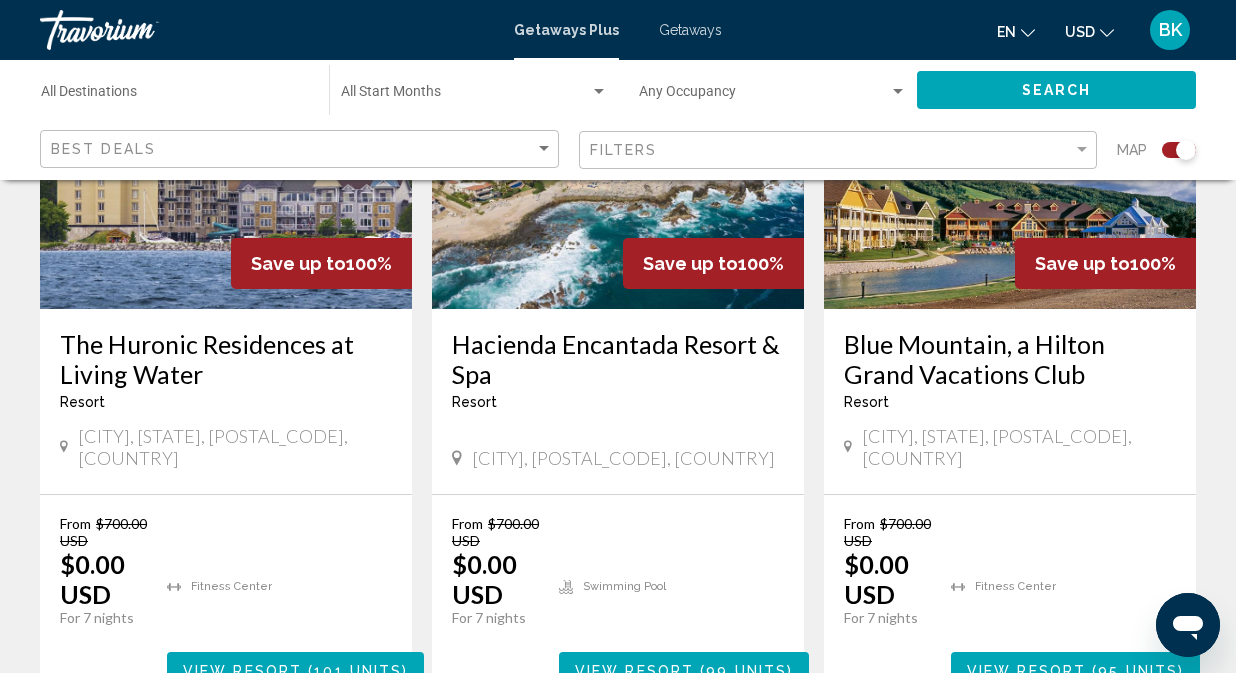 scroll, scrollTop: 1675, scrollLeft: 0, axis: vertical 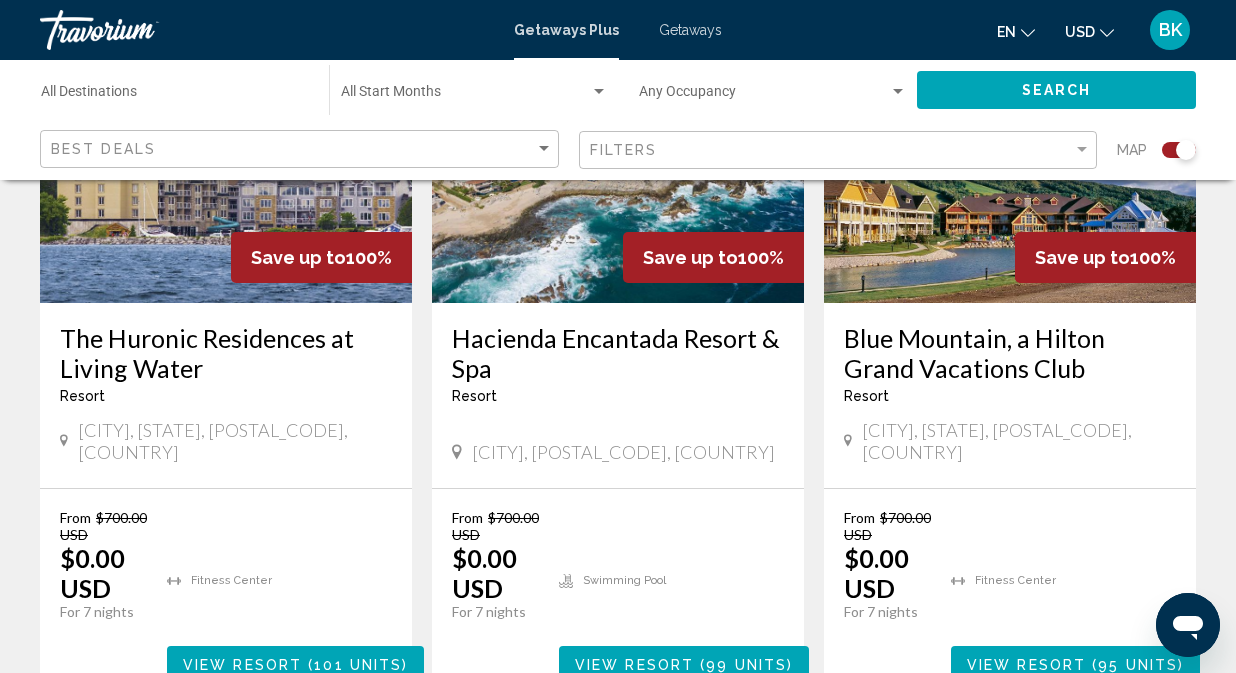 click on "Hacienda Encantada Resort & Spa" at bounding box center [618, 353] 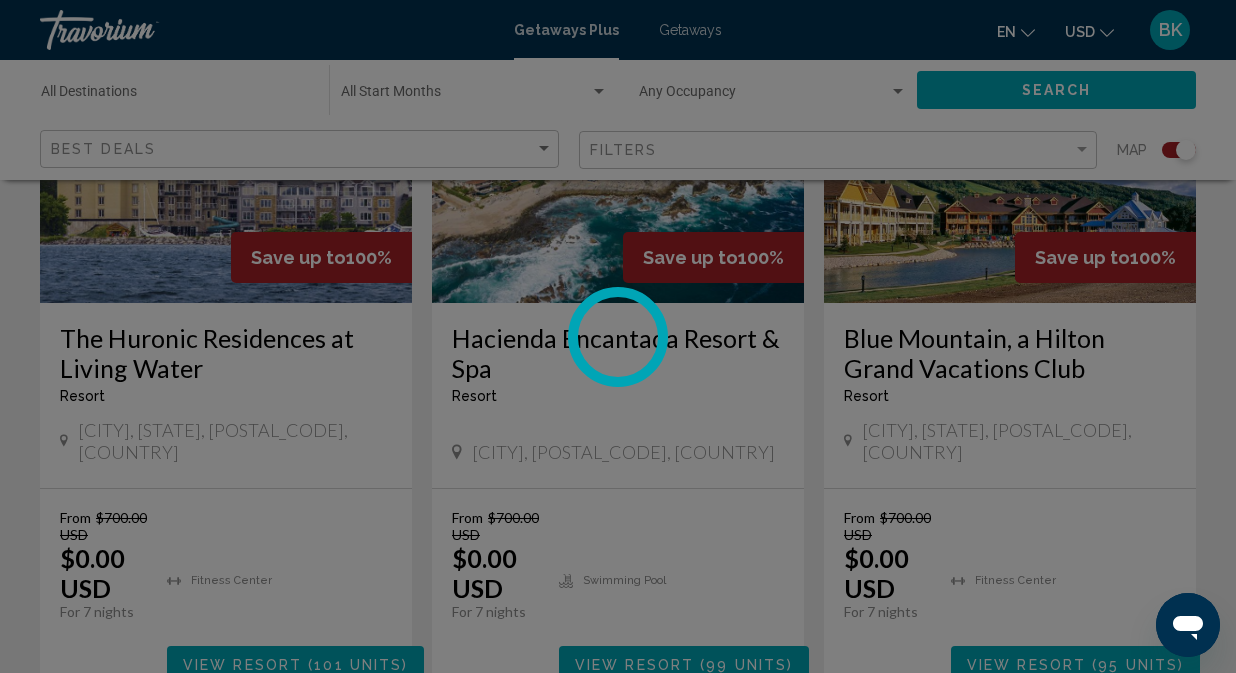 scroll, scrollTop: 1465, scrollLeft: 0, axis: vertical 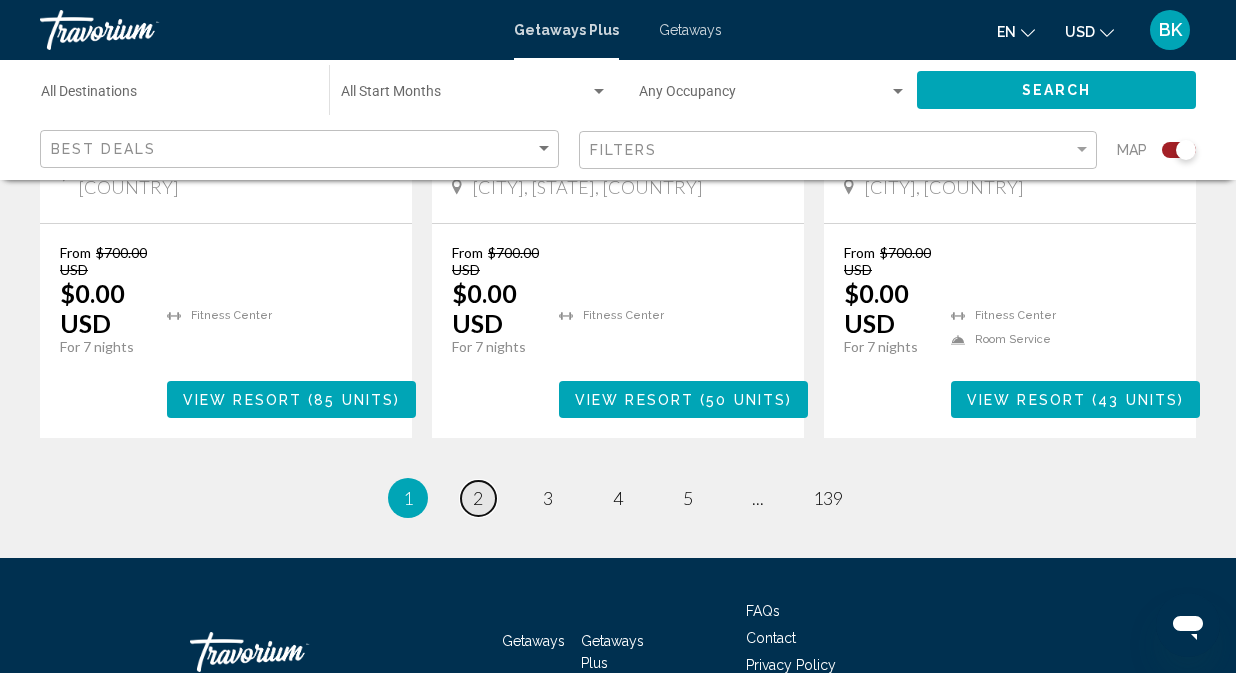 click on "page  2" at bounding box center (478, 498) 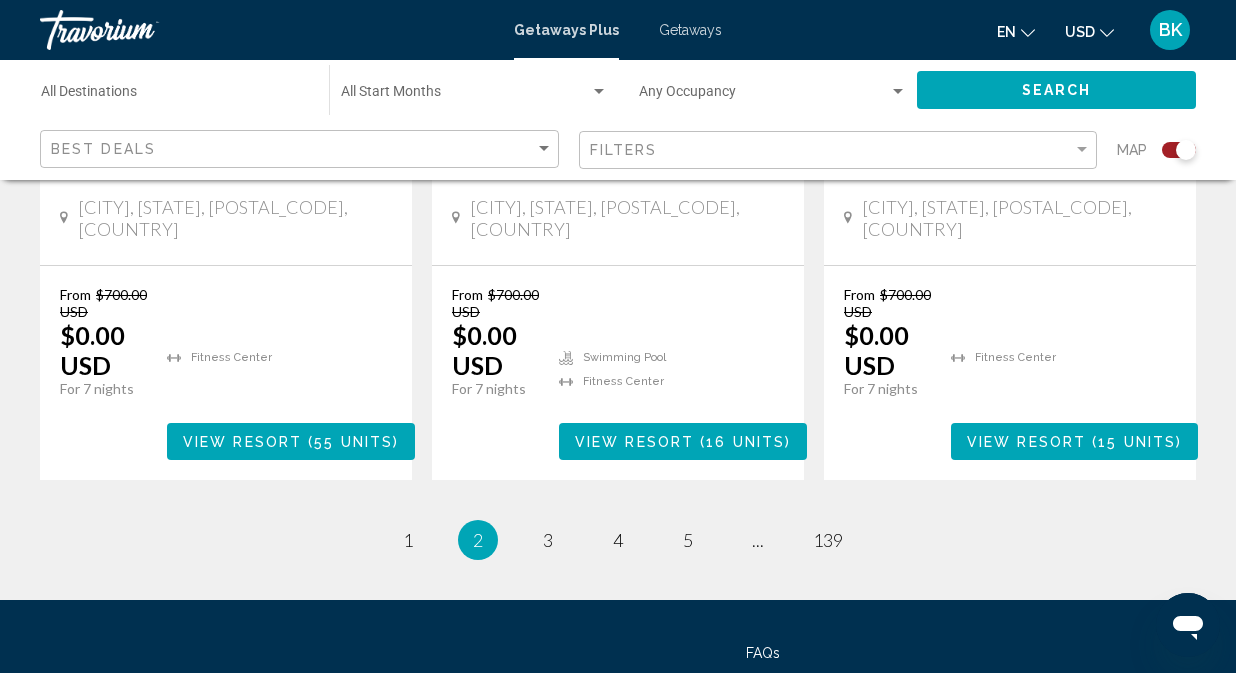 scroll, scrollTop: 3329, scrollLeft: 0, axis: vertical 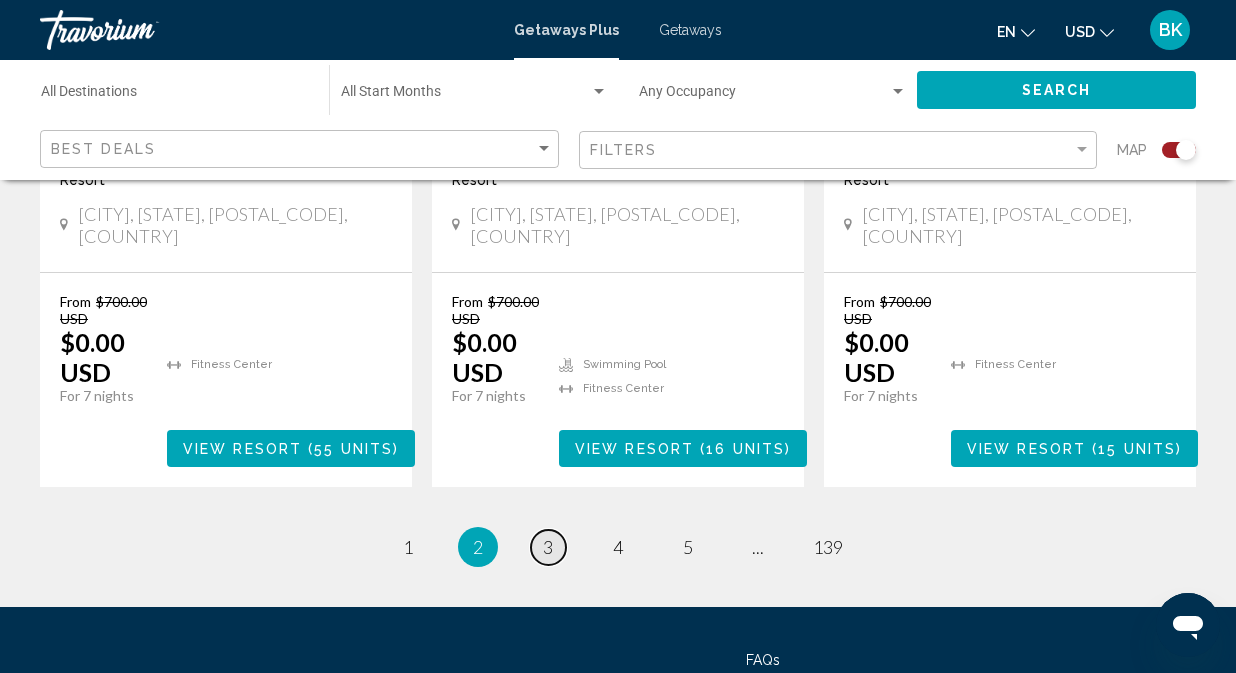 click on "3" at bounding box center [408, 547] 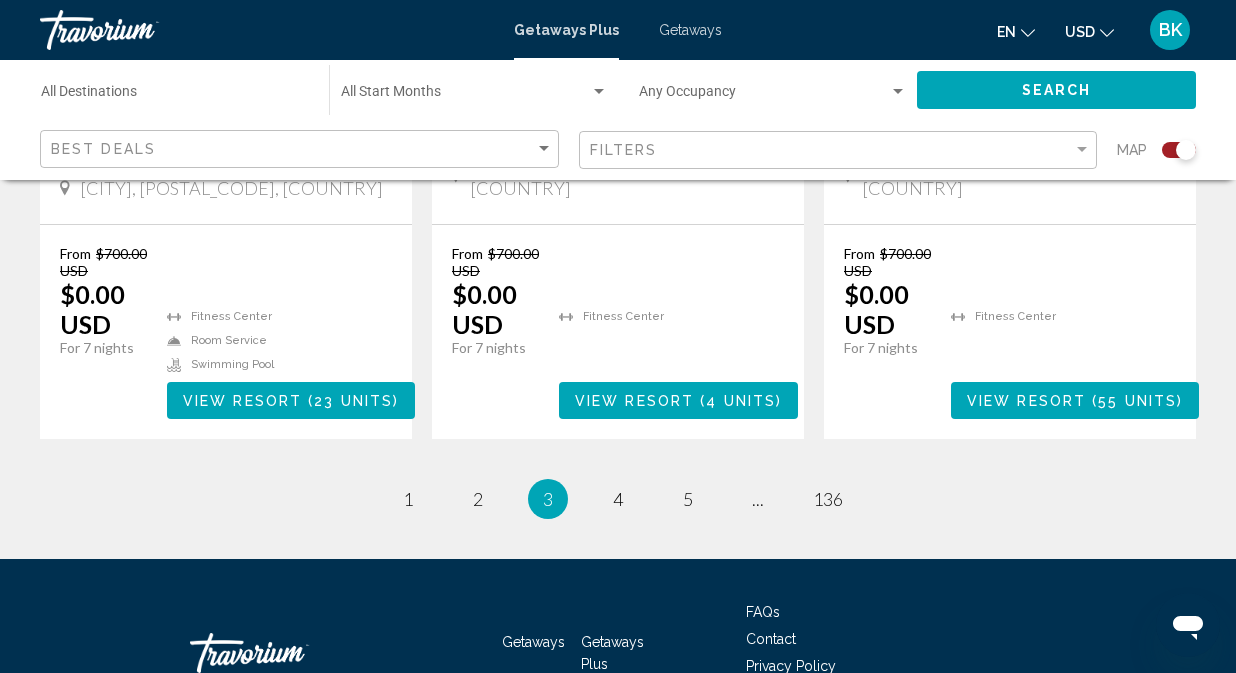 scroll, scrollTop: 3370, scrollLeft: 0, axis: vertical 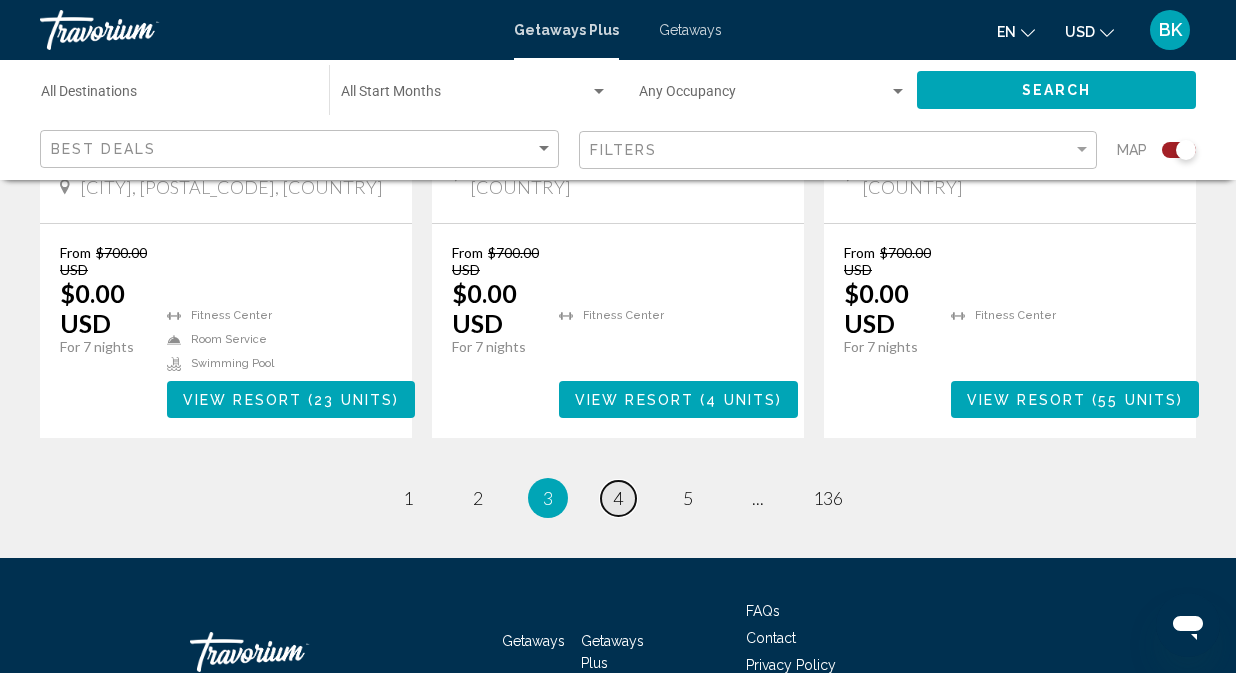 click on "page  4" at bounding box center [408, 498] 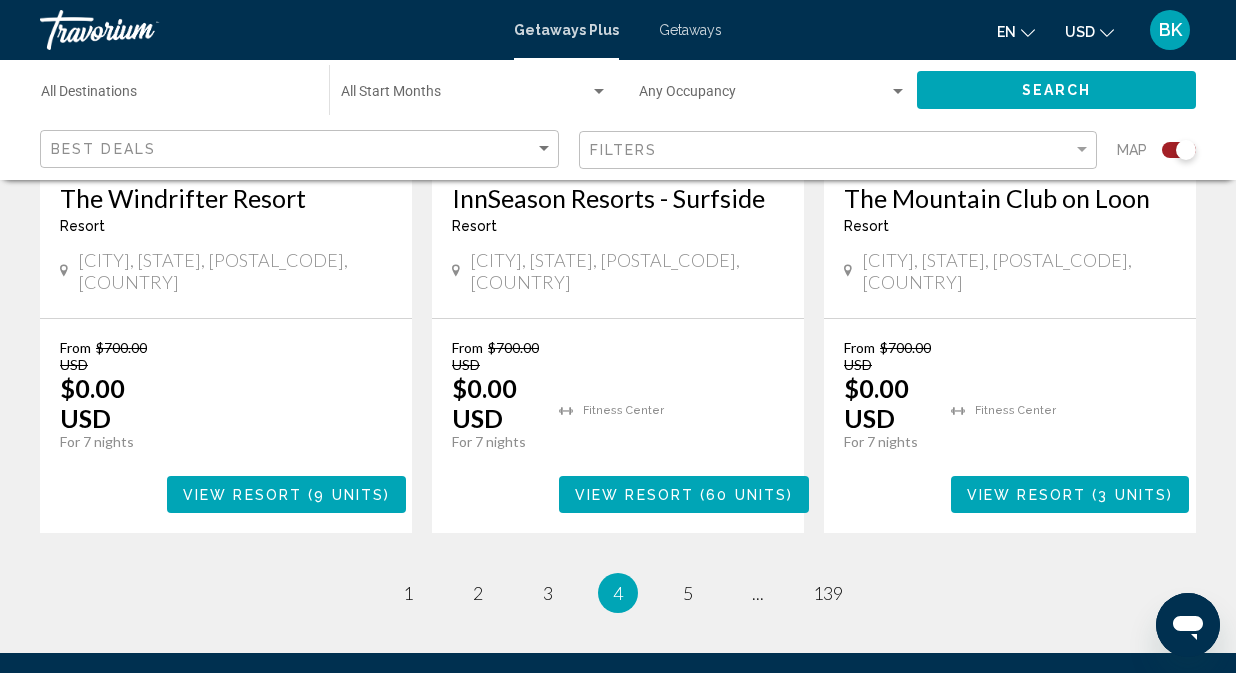scroll, scrollTop: 3307, scrollLeft: 0, axis: vertical 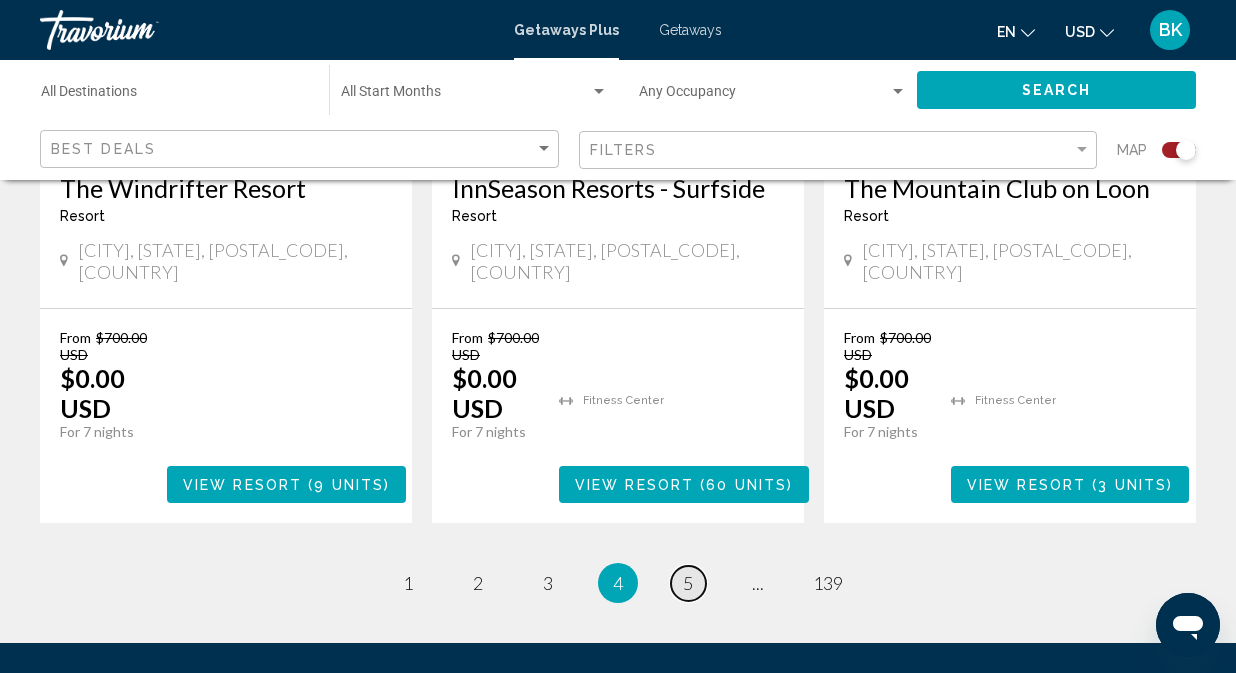 click on "page  5" at bounding box center [408, 583] 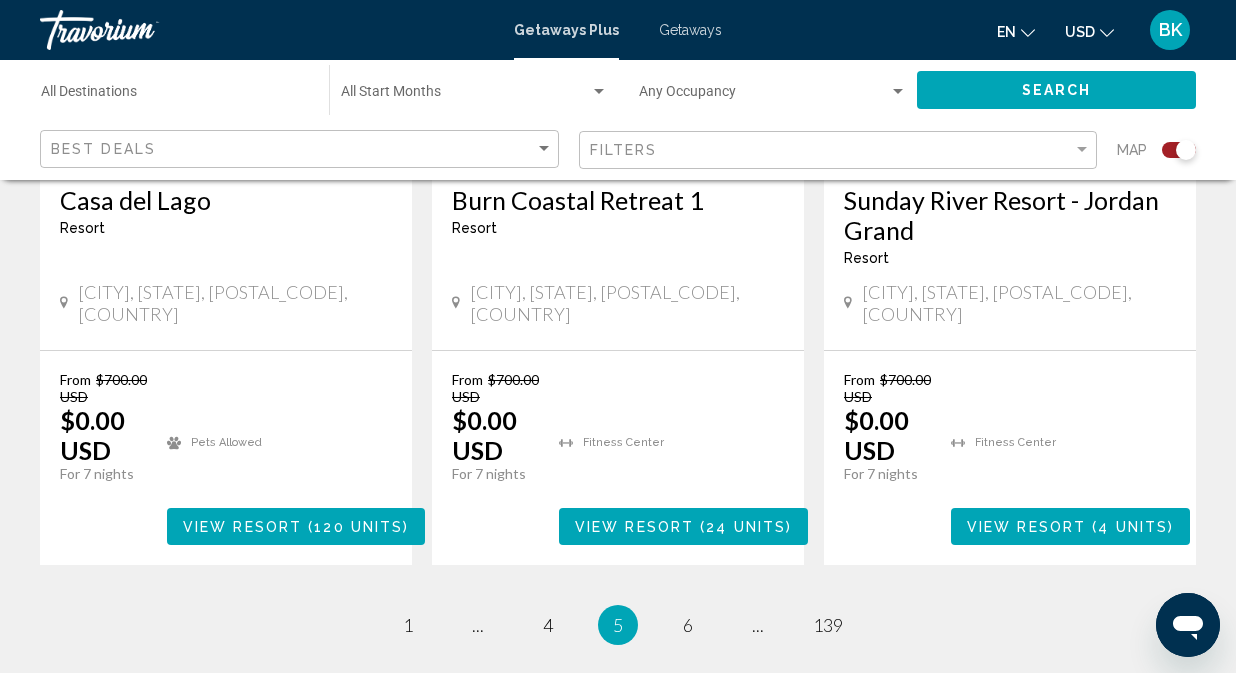 scroll, scrollTop: 3305, scrollLeft: 0, axis: vertical 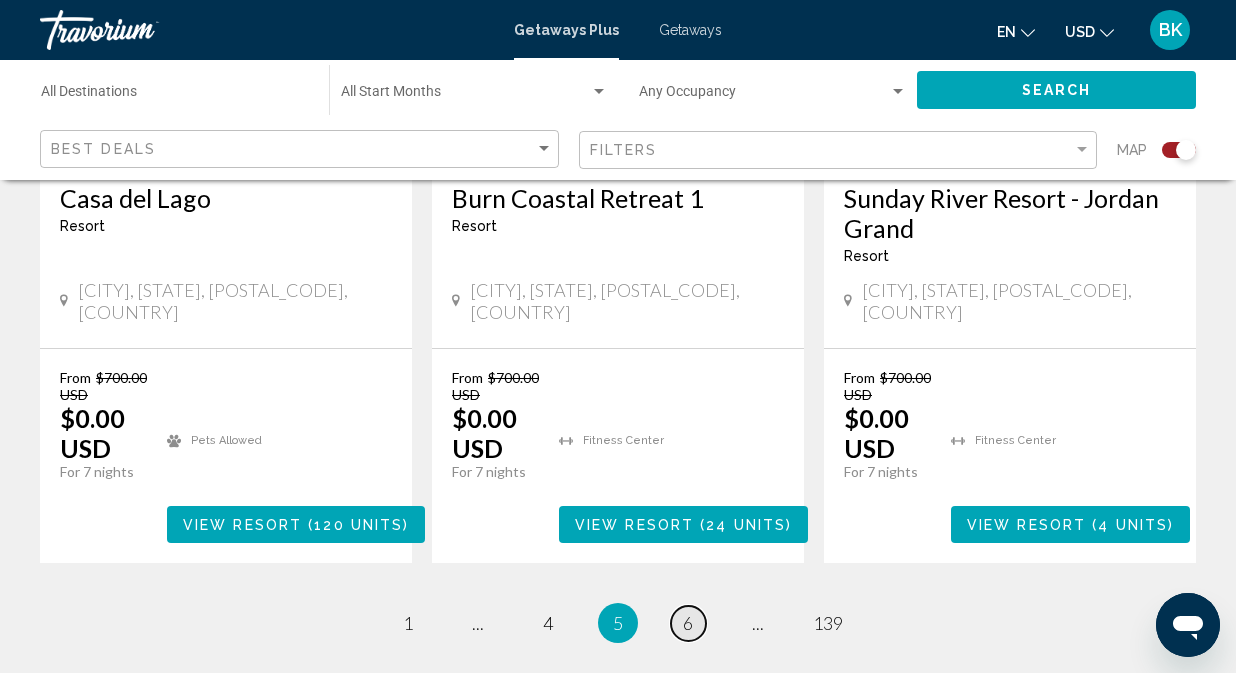 click on "6" at bounding box center (408, 623) 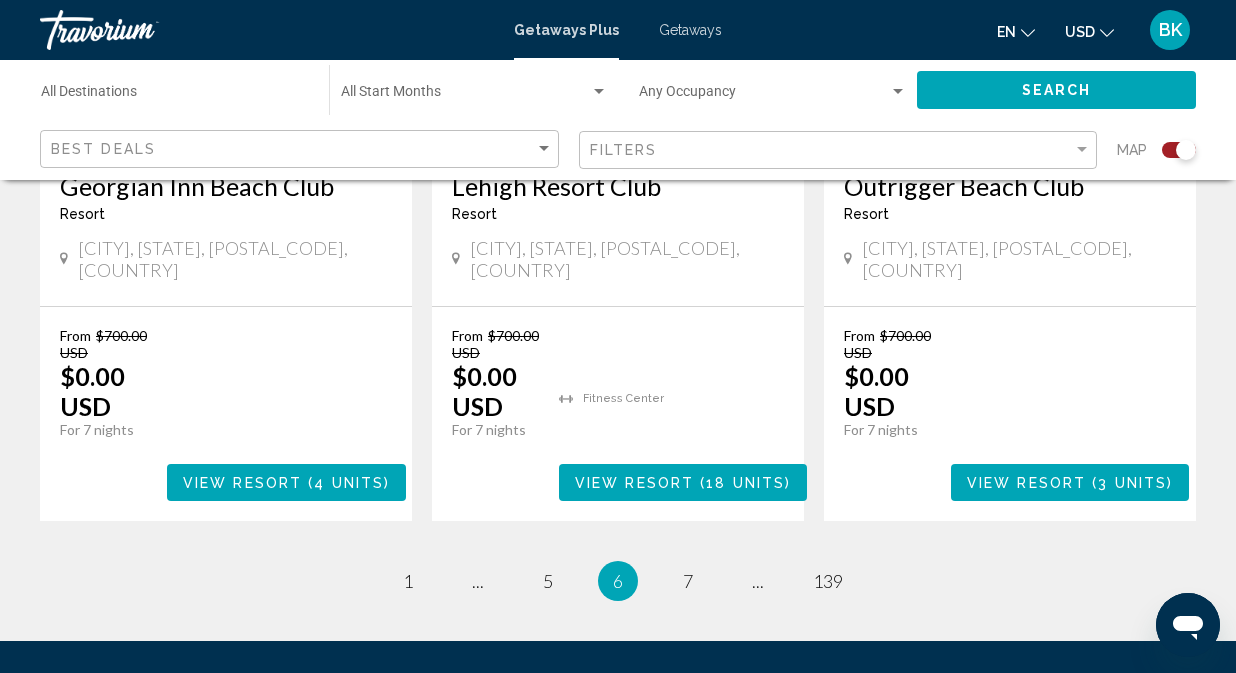 scroll, scrollTop: 3340, scrollLeft: 0, axis: vertical 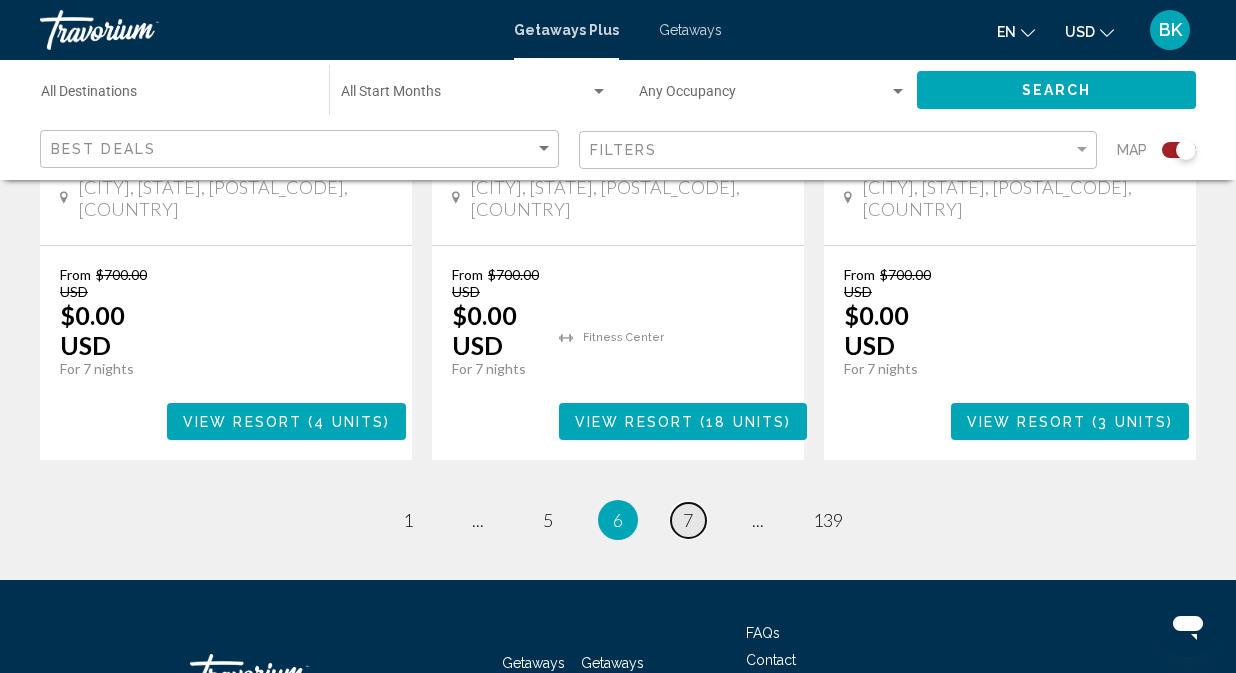 click on "page  7" at bounding box center (408, 520) 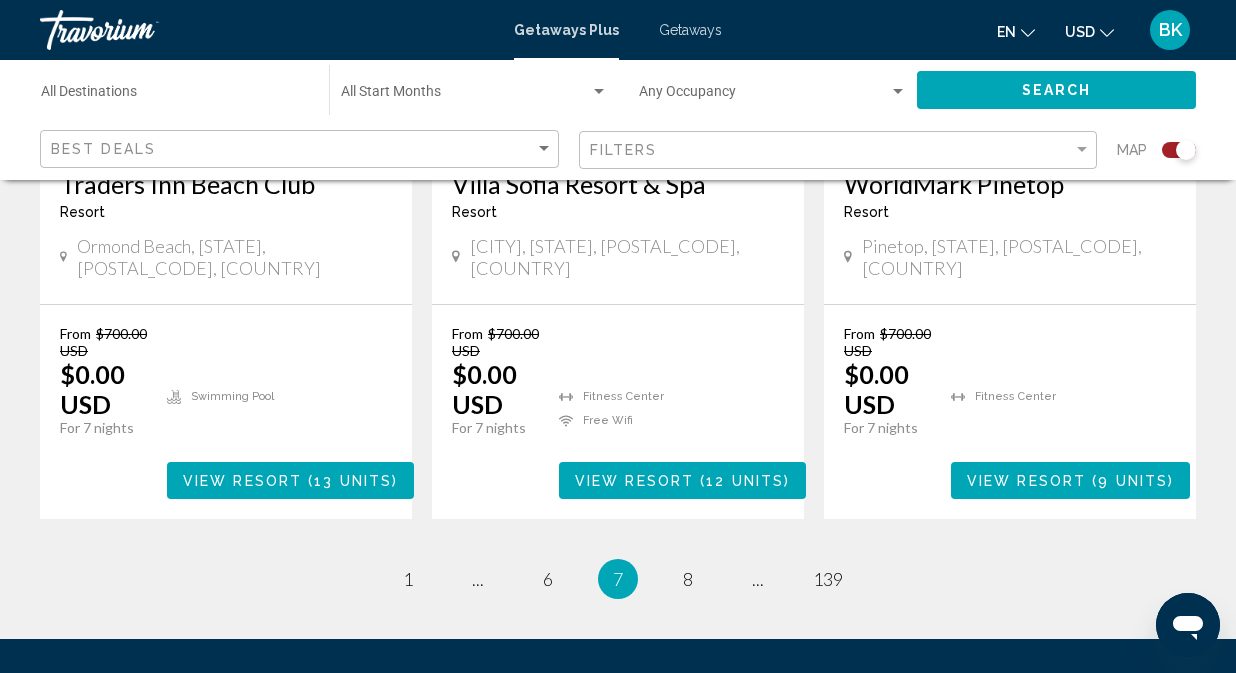 scroll, scrollTop: 3347, scrollLeft: 0, axis: vertical 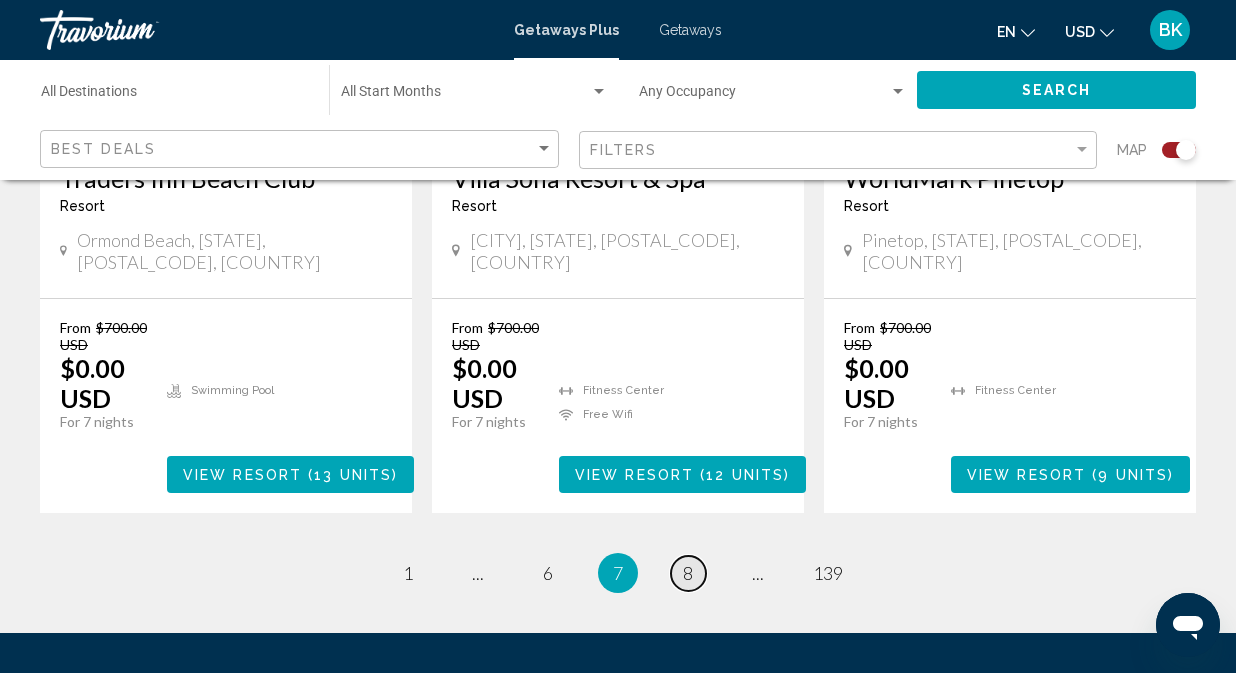 click on "page  8" at bounding box center [408, 573] 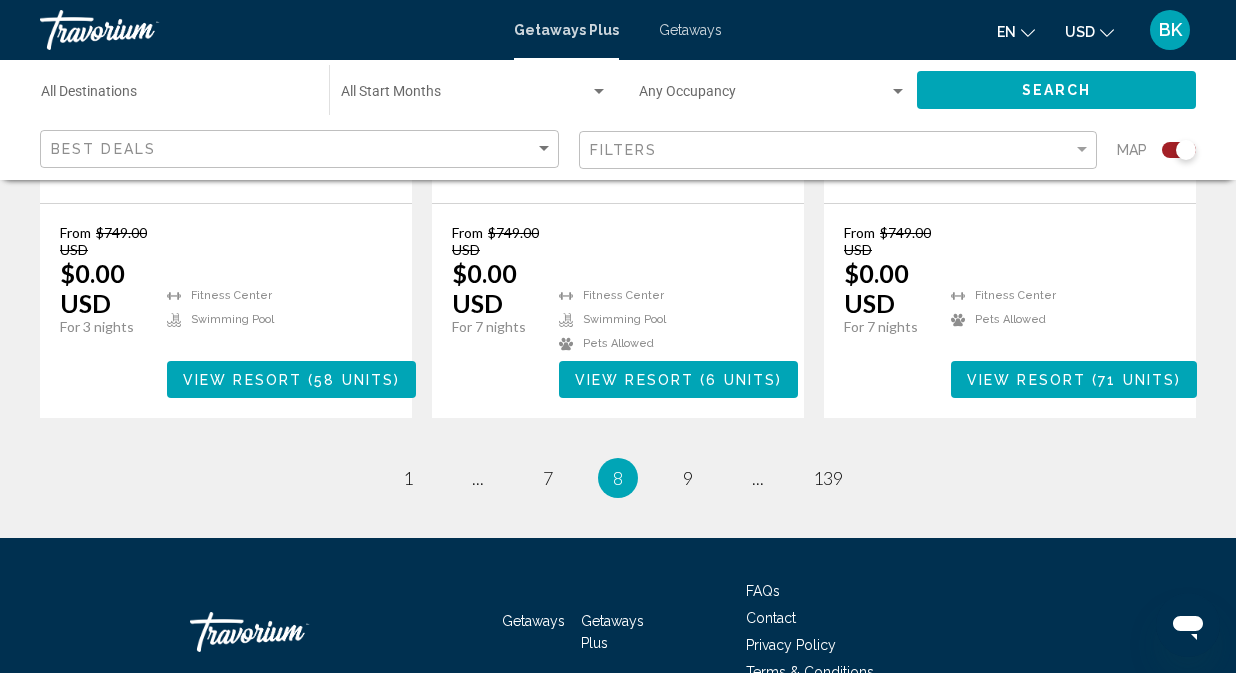 scroll, scrollTop: 3400, scrollLeft: 0, axis: vertical 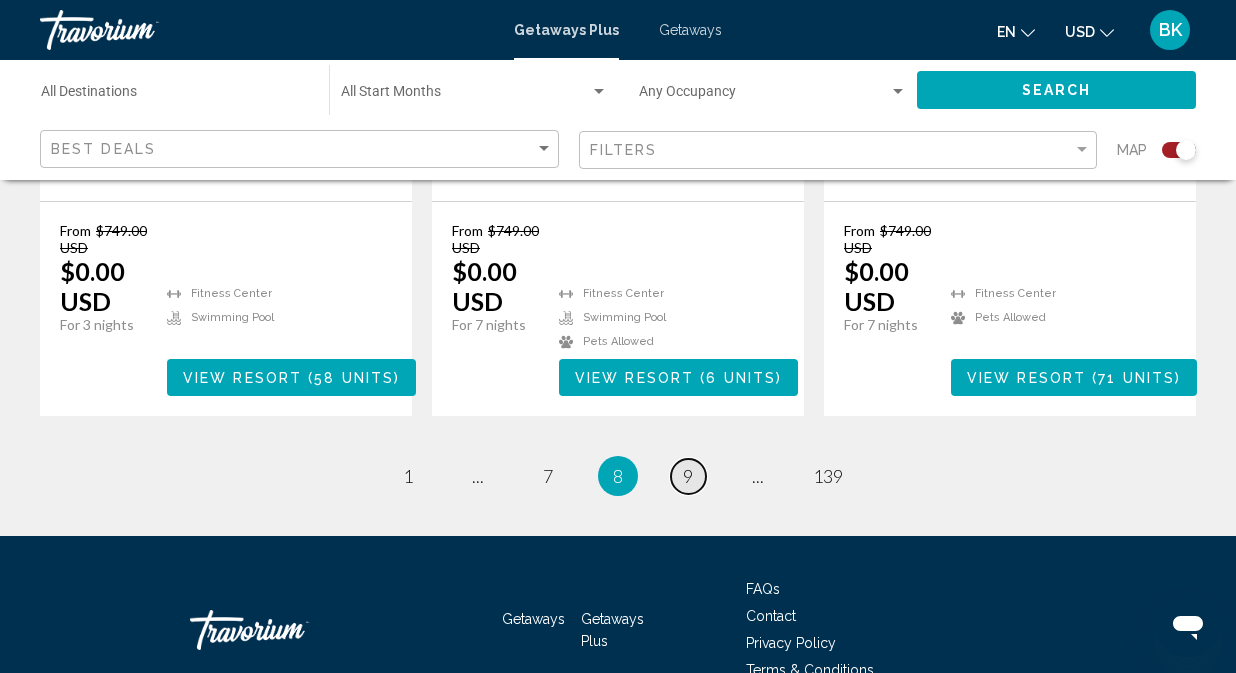 click on "page  9" at bounding box center (408, 476) 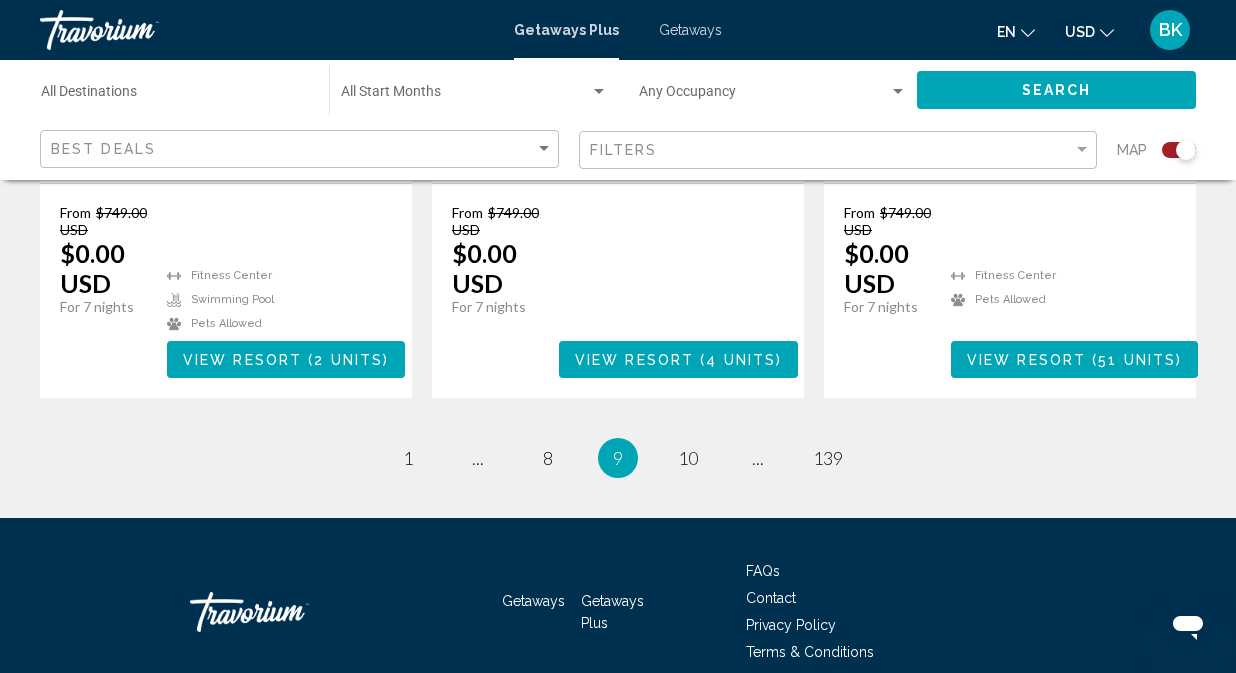 scroll, scrollTop: 3430, scrollLeft: 0, axis: vertical 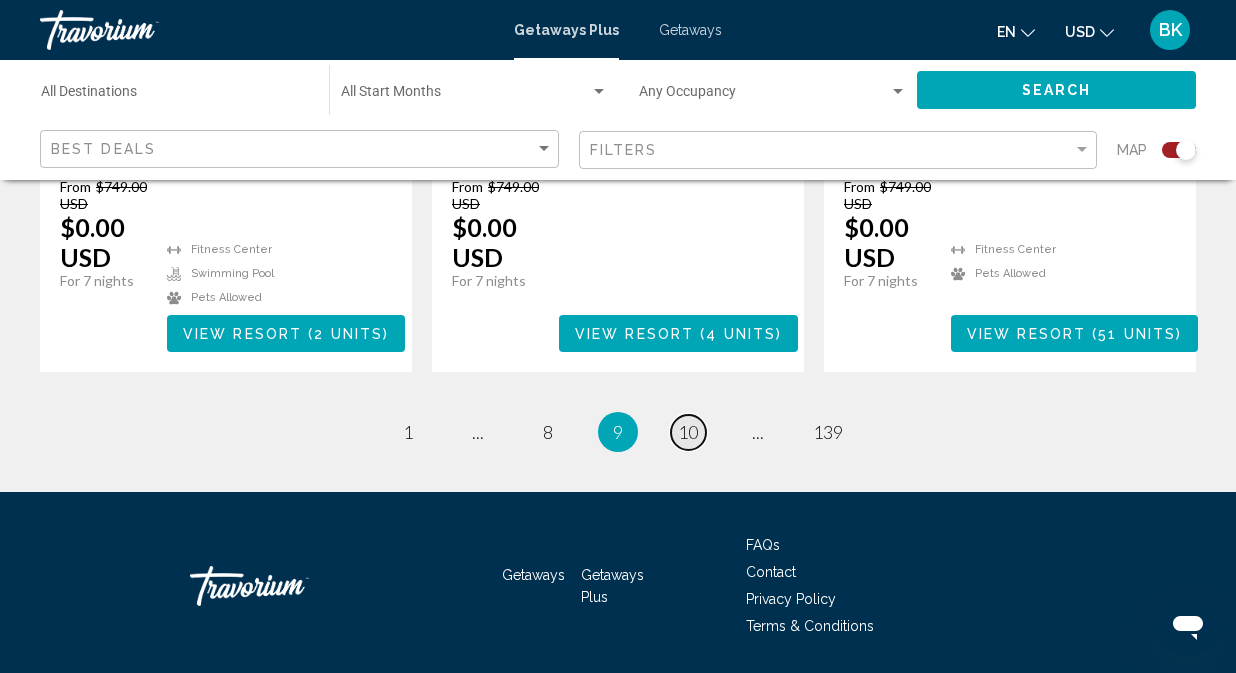 click on "10" at bounding box center [408, 432] 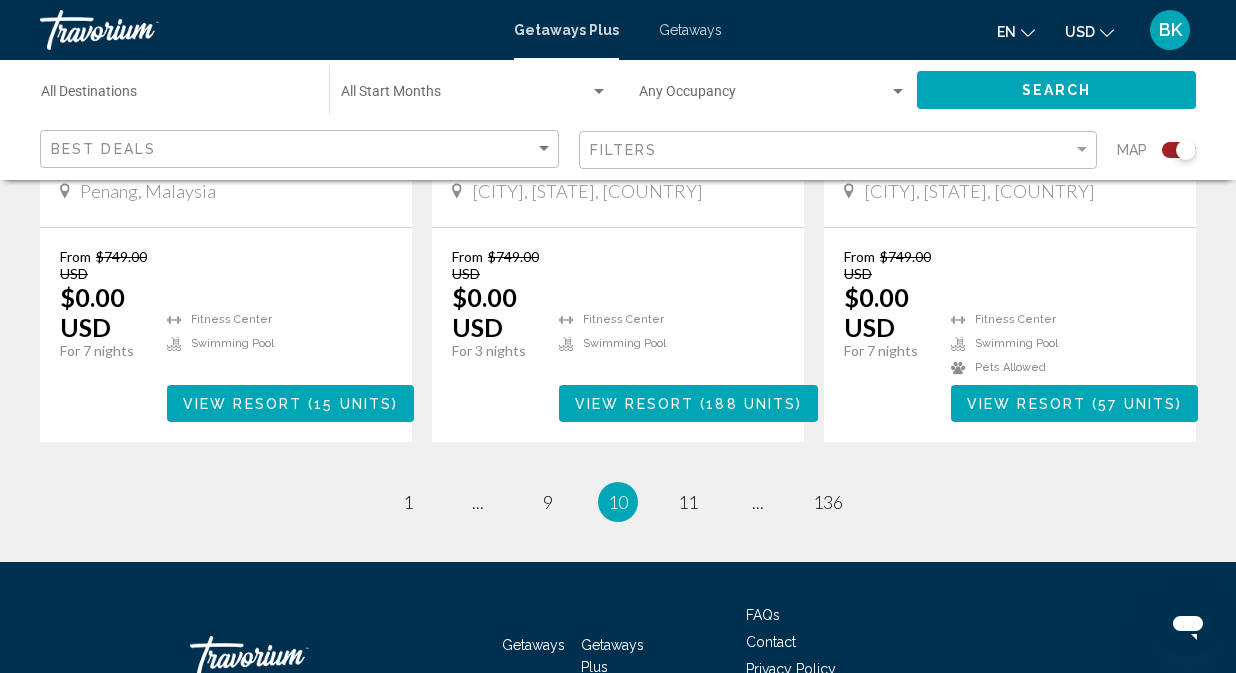 scroll, scrollTop: 3369, scrollLeft: 0, axis: vertical 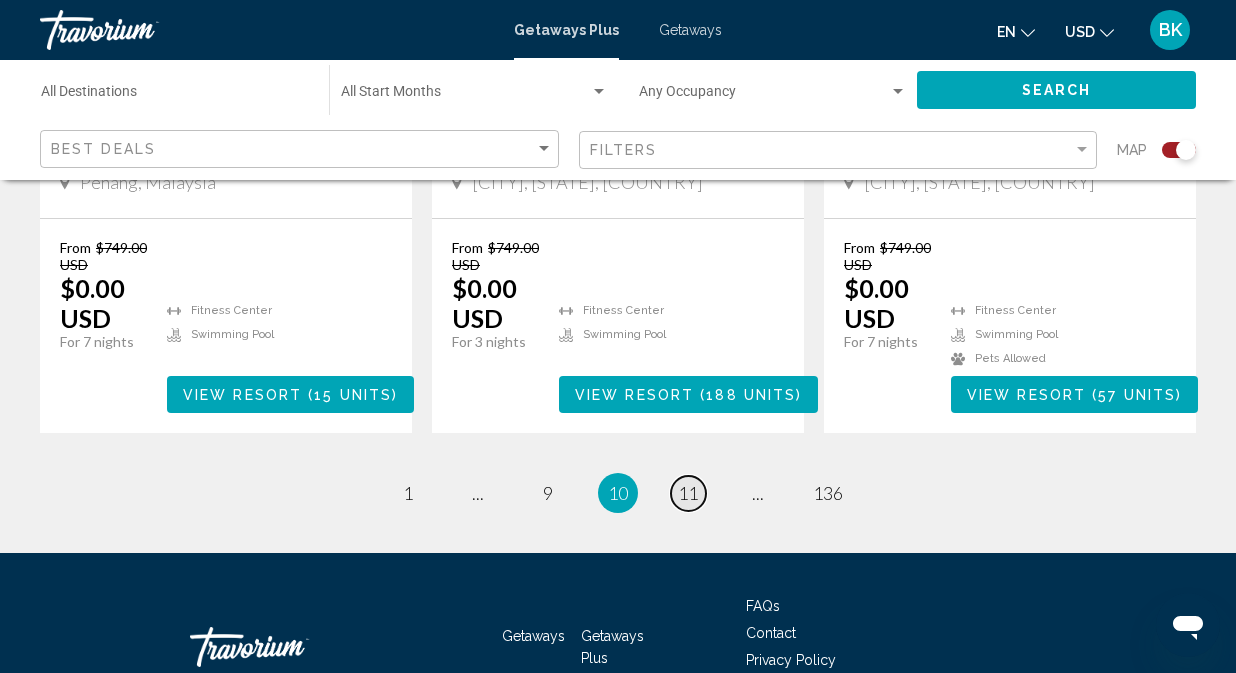 click on "page  11" at bounding box center (408, 493) 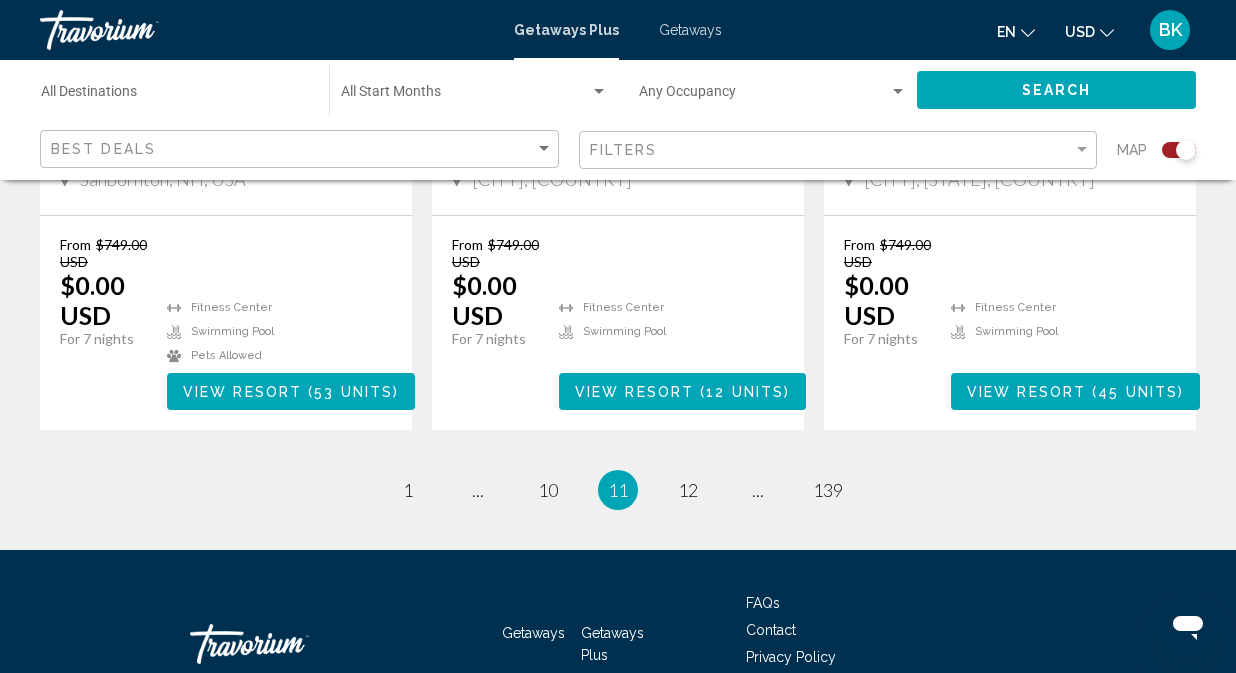 scroll, scrollTop: 3324, scrollLeft: 0, axis: vertical 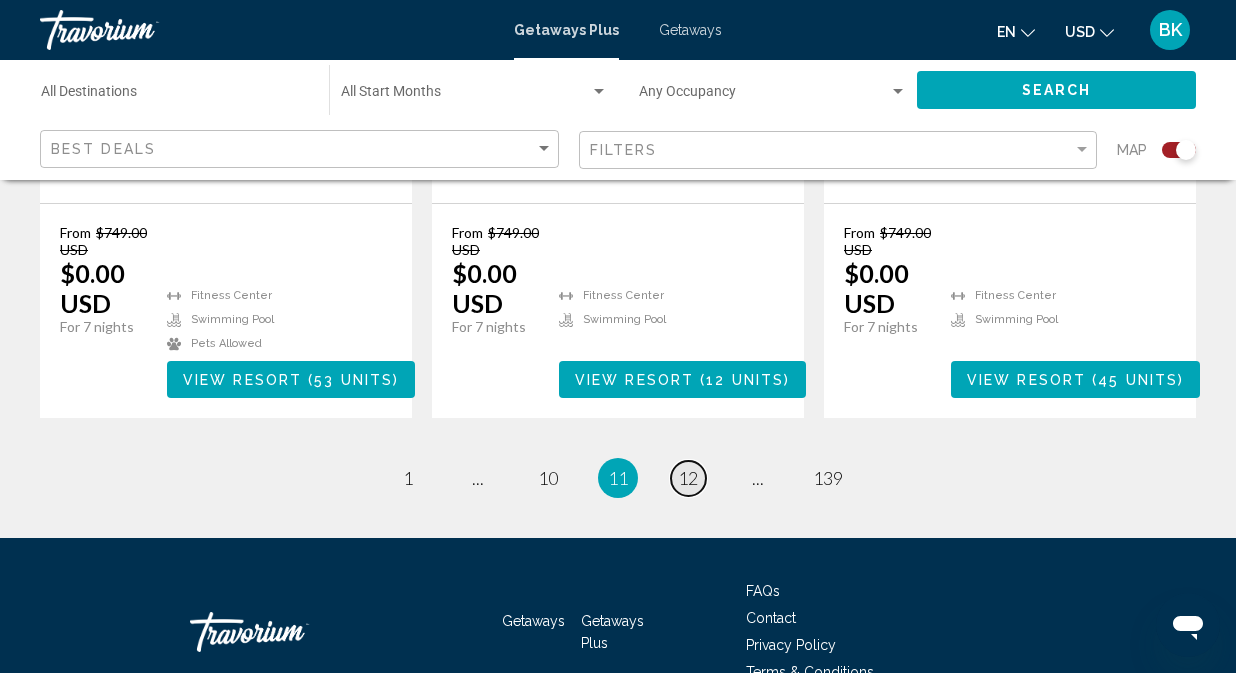 click on "12" at bounding box center [408, 478] 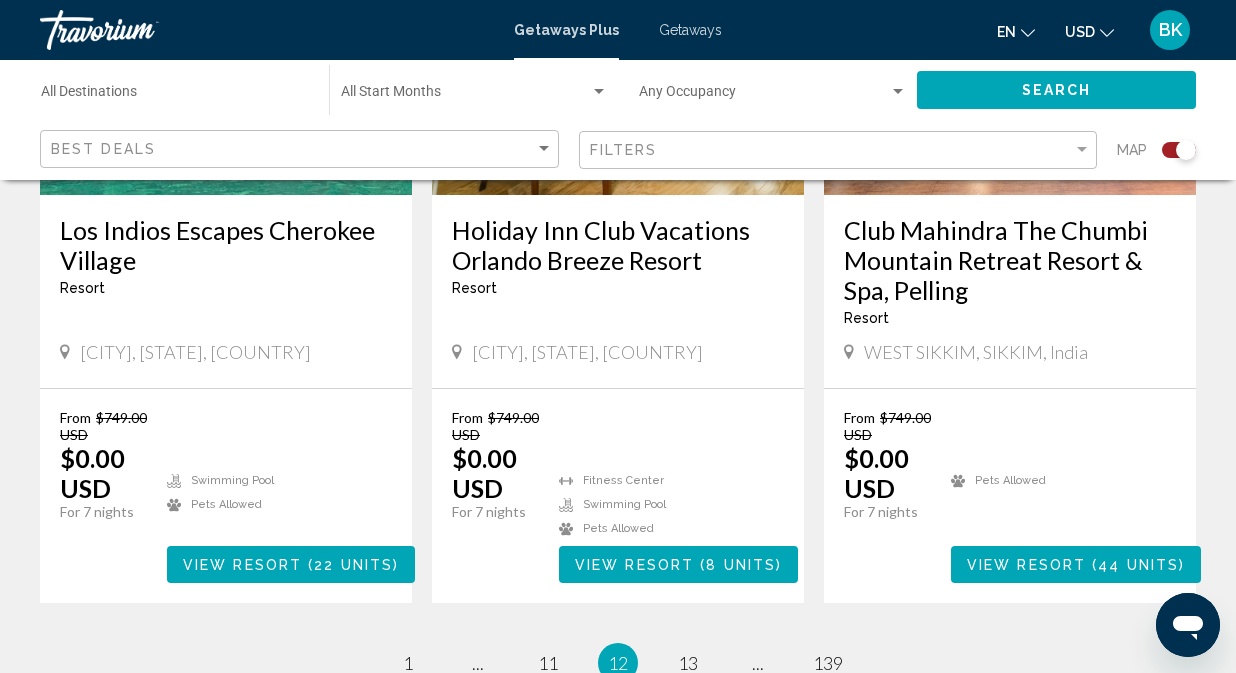 scroll, scrollTop: 3200, scrollLeft: 0, axis: vertical 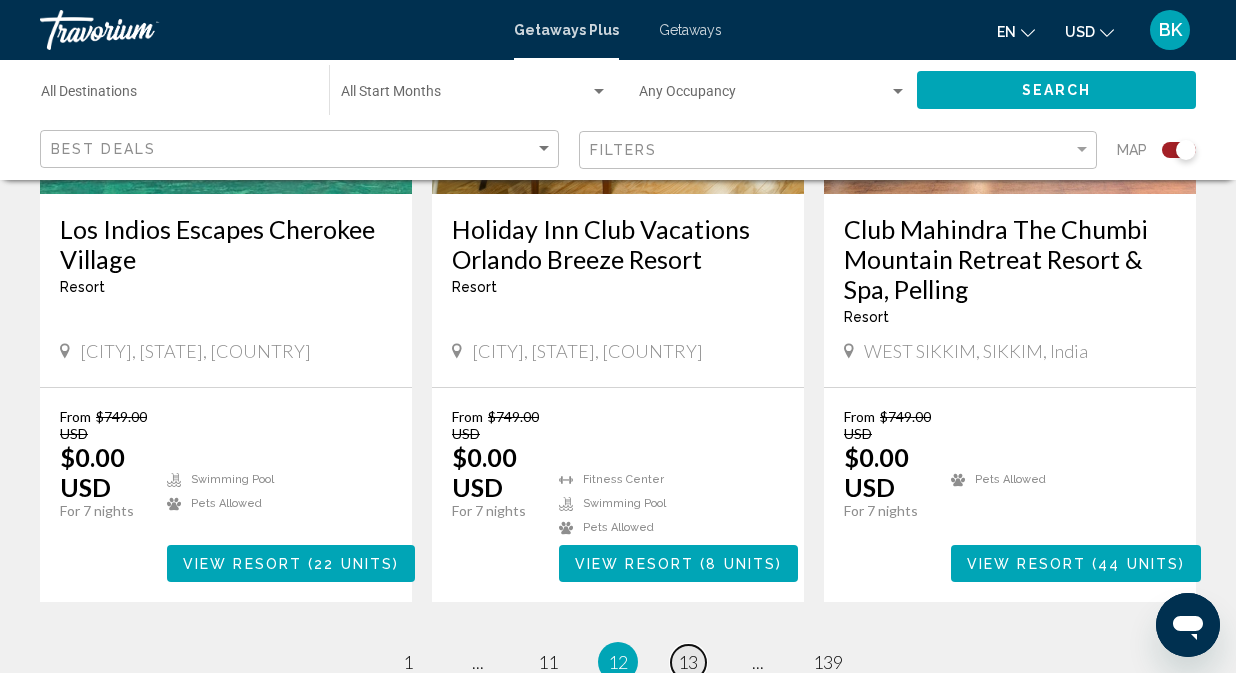 click on "13" at bounding box center (408, 662) 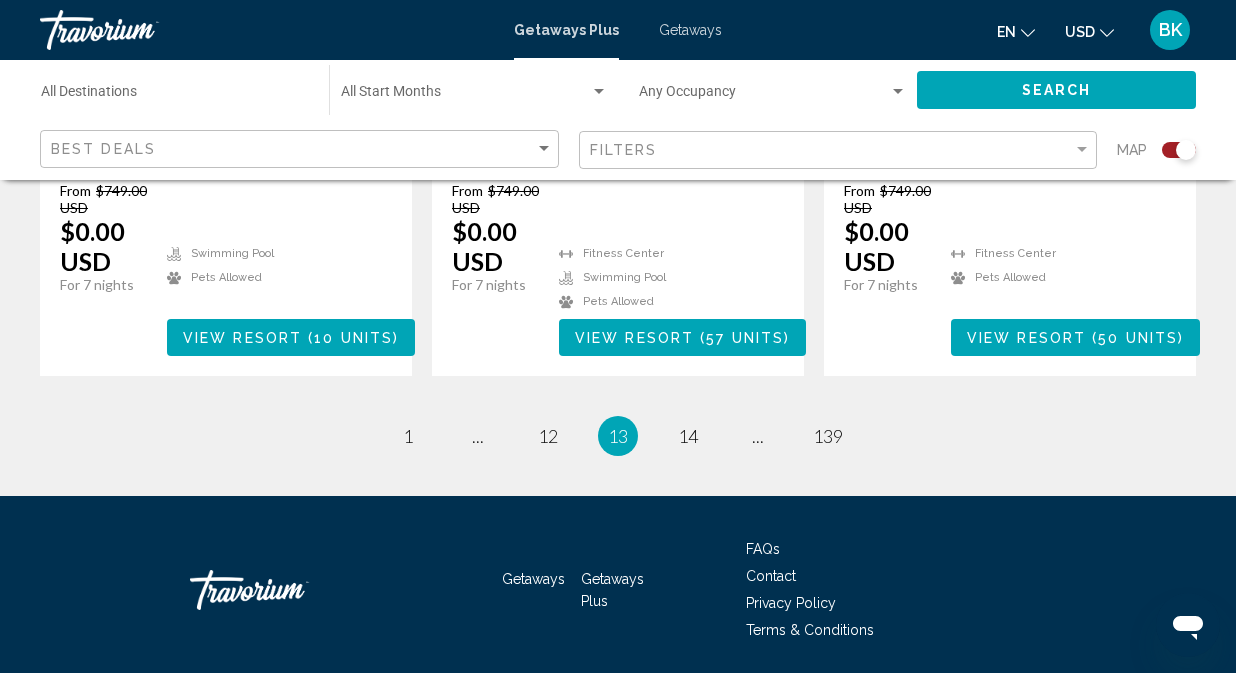 scroll, scrollTop: 3337, scrollLeft: 0, axis: vertical 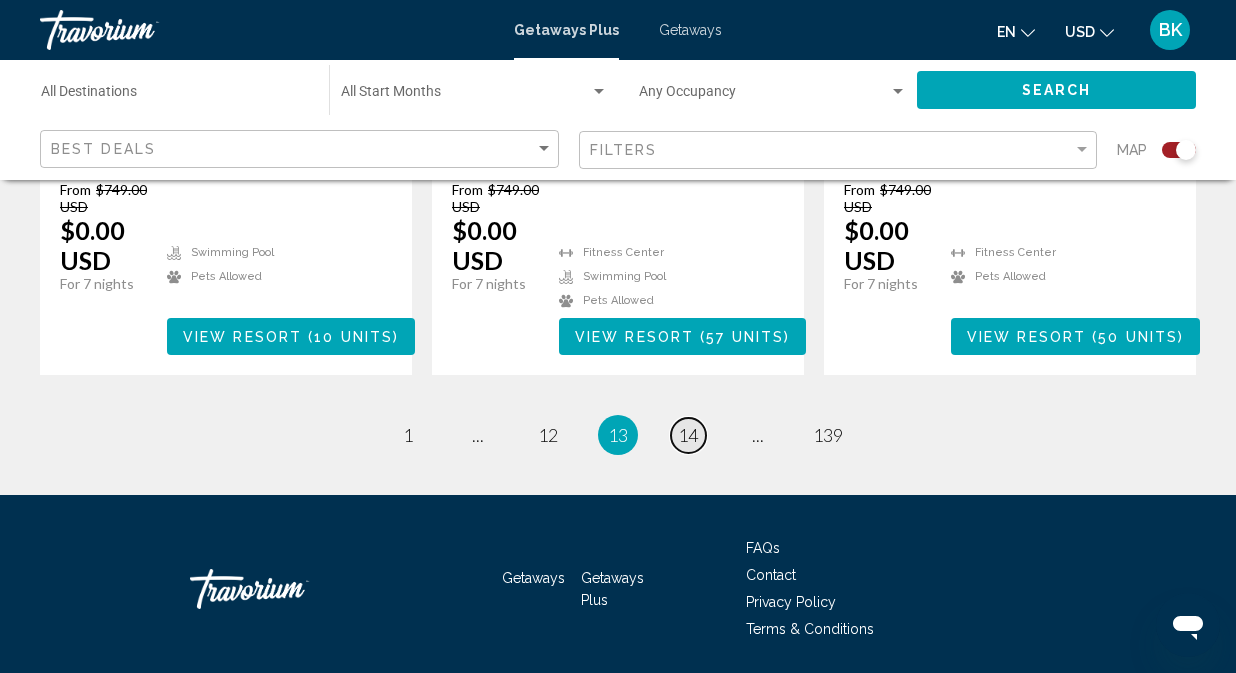click on "page  14" at bounding box center (408, 435) 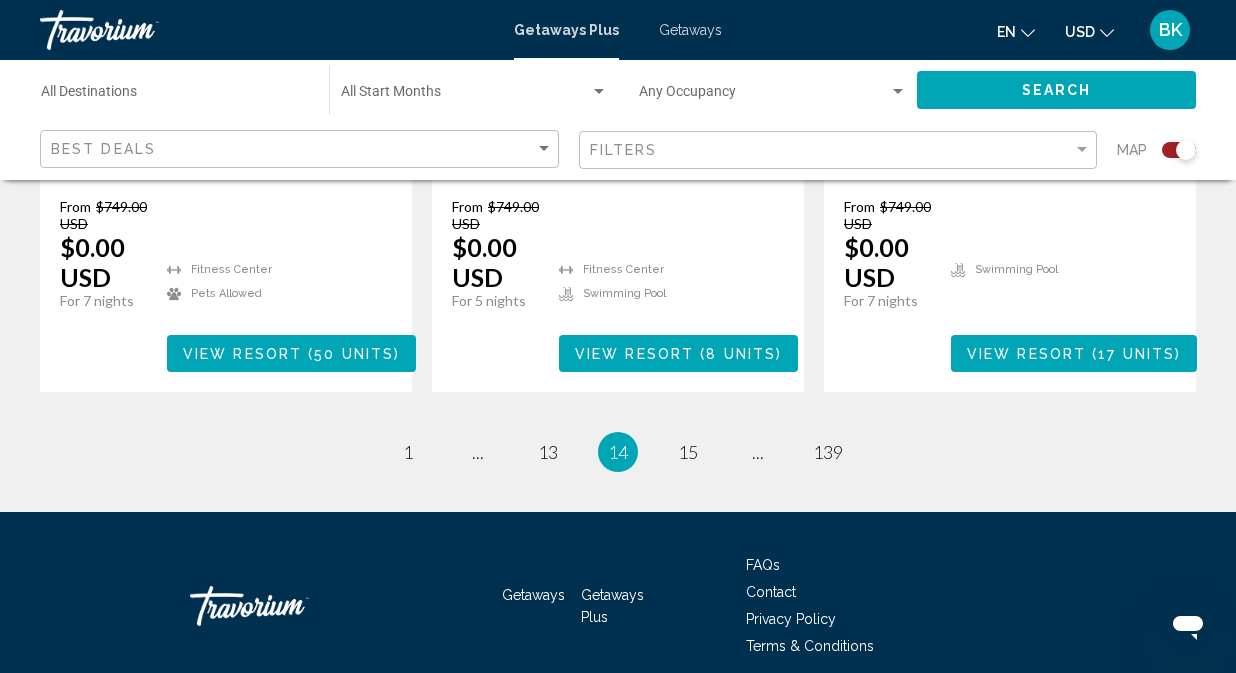 scroll, scrollTop: 3400, scrollLeft: 0, axis: vertical 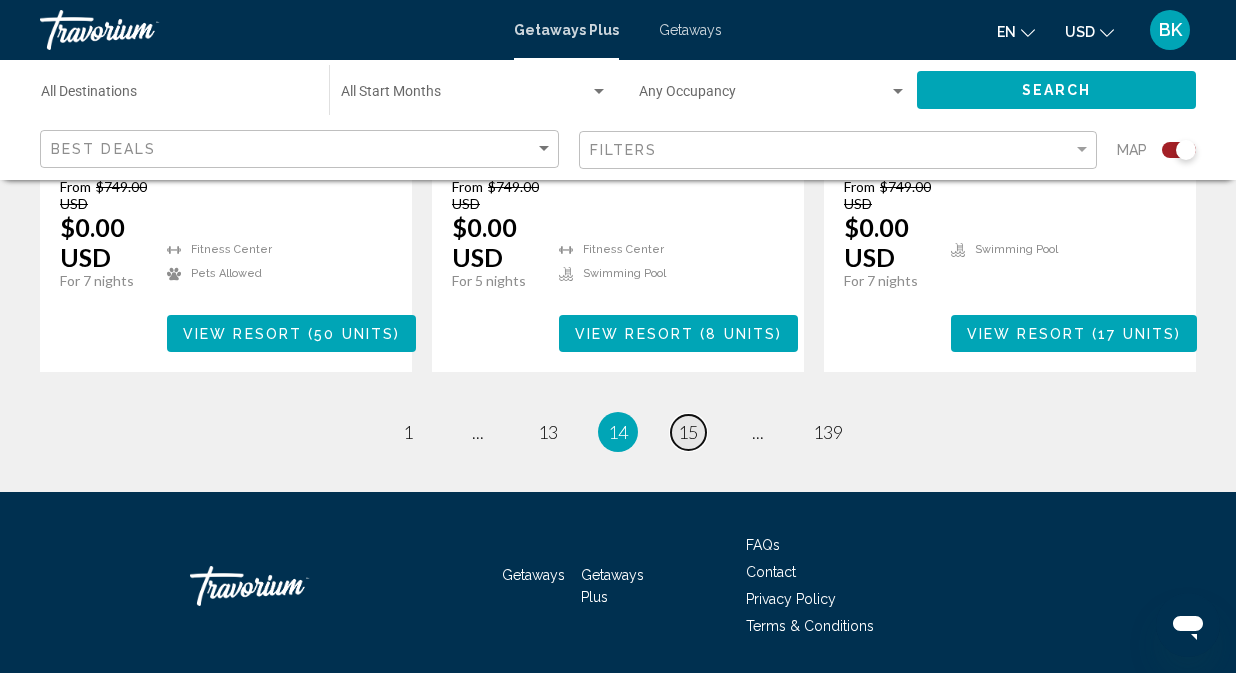 click on "15" at bounding box center [408, 432] 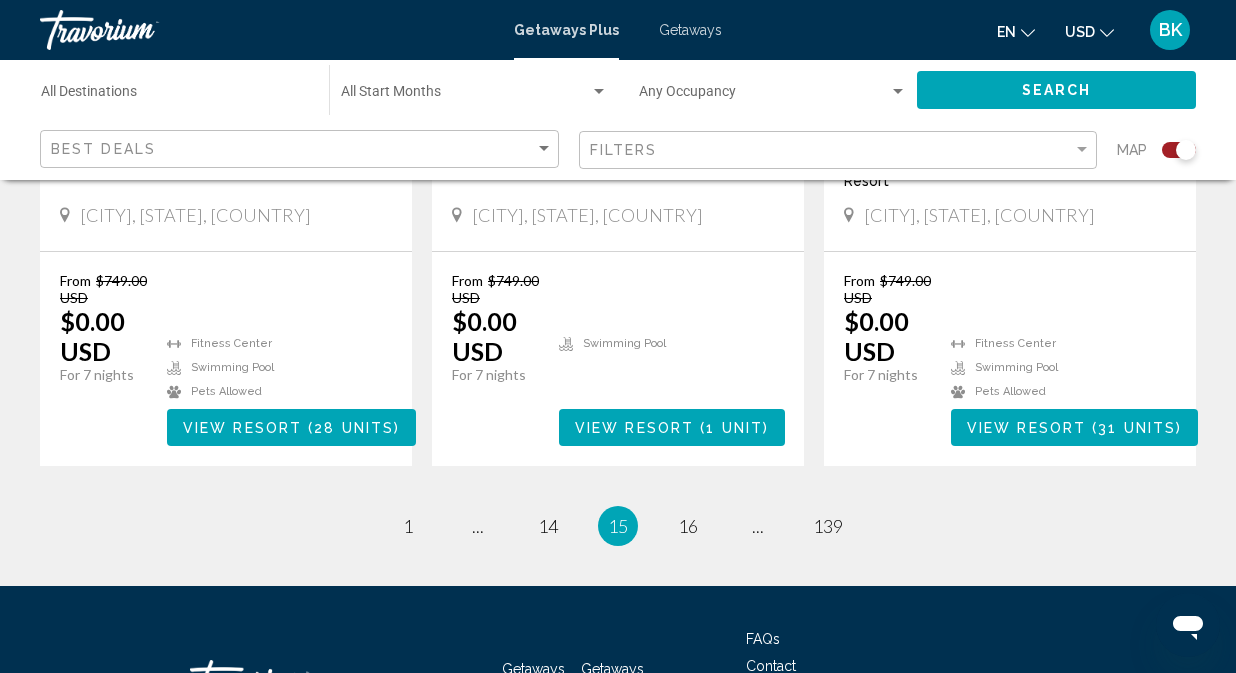 scroll, scrollTop: 3274, scrollLeft: 0, axis: vertical 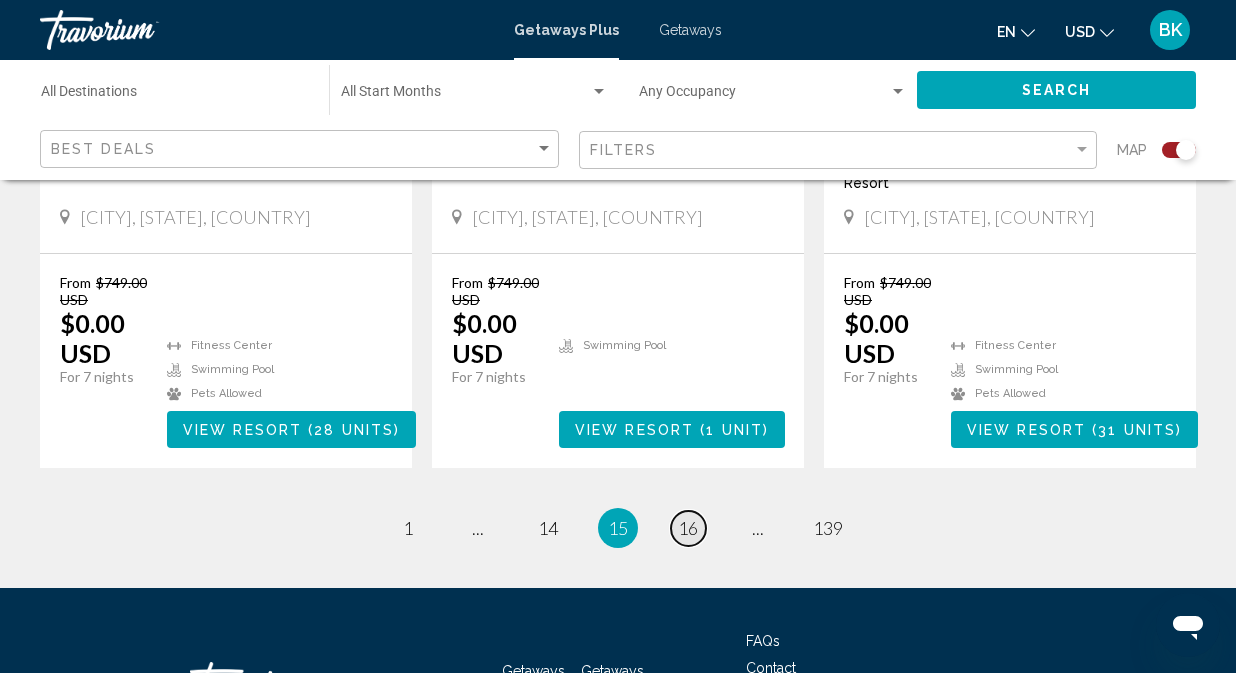 click on "16" at bounding box center [408, 528] 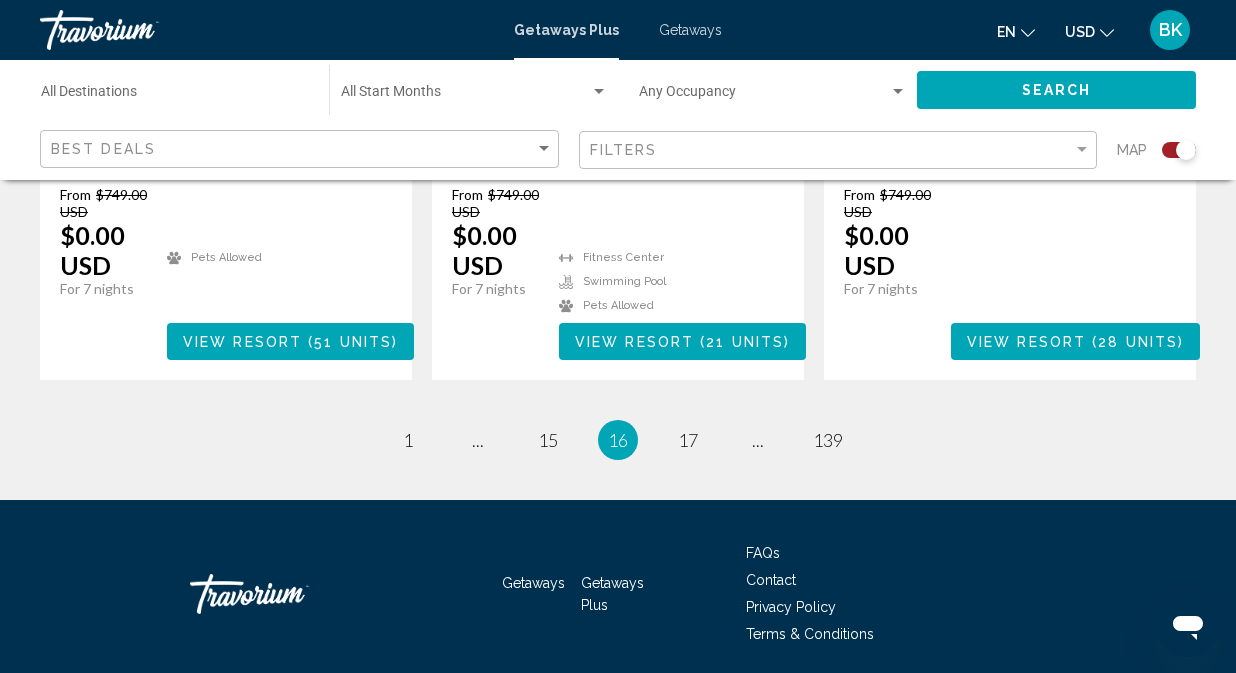 scroll, scrollTop: 3363, scrollLeft: 0, axis: vertical 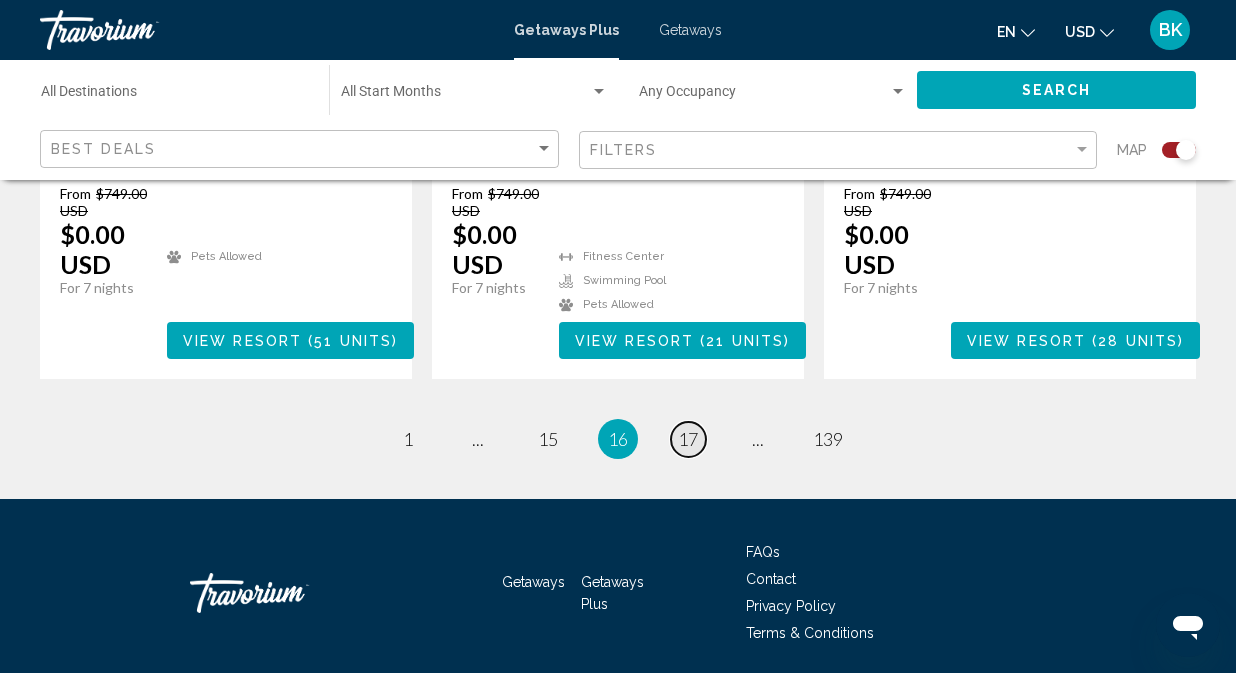 click on "17" at bounding box center (408, 439) 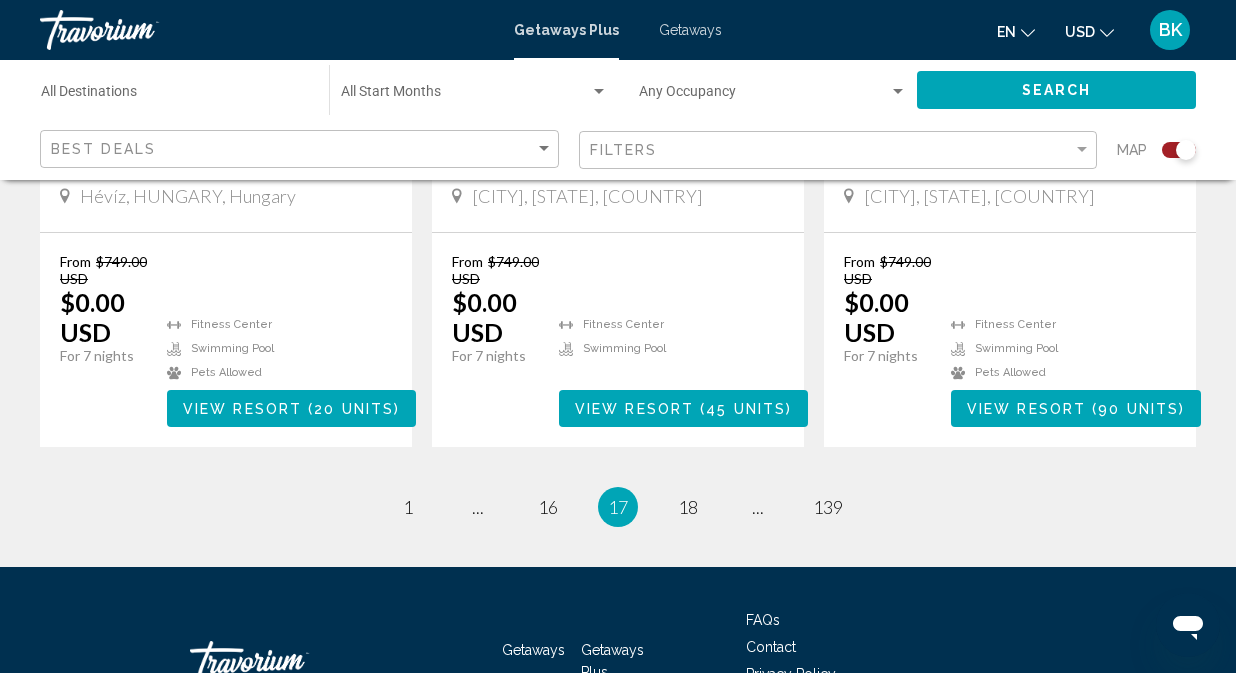 scroll, scrollTop: 3349, scrollLeft: 0, axis: vertical 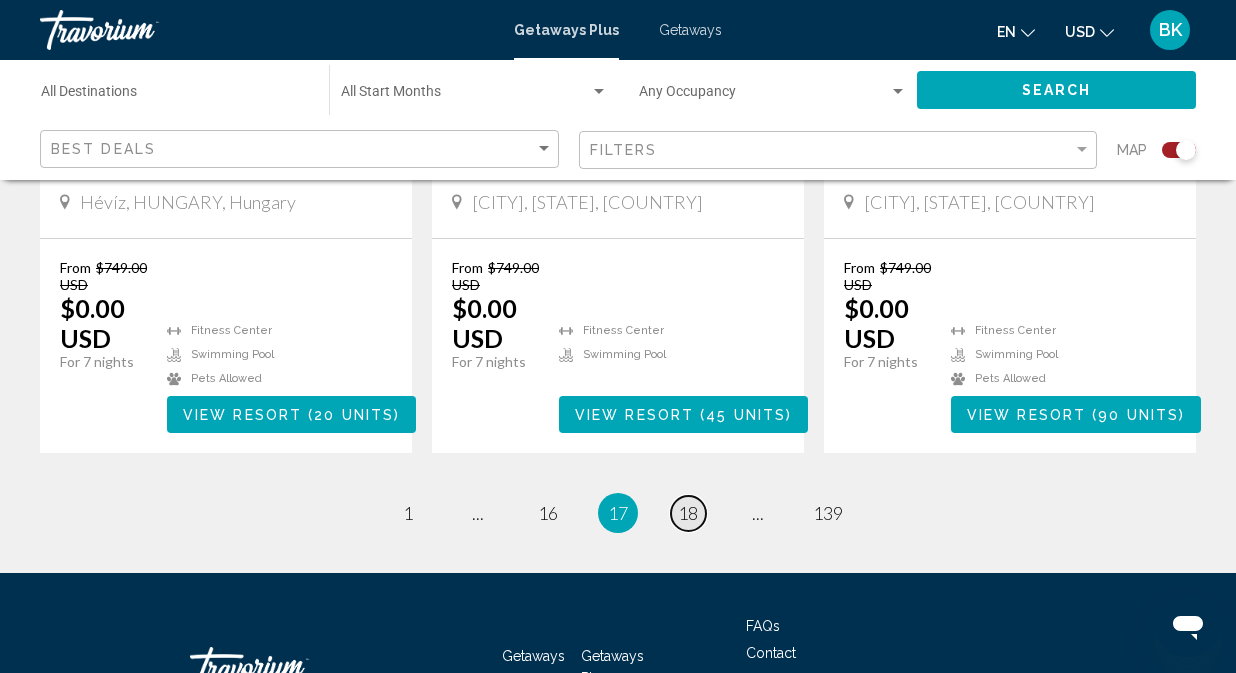 click on "18" at bounding box center [408, 513] 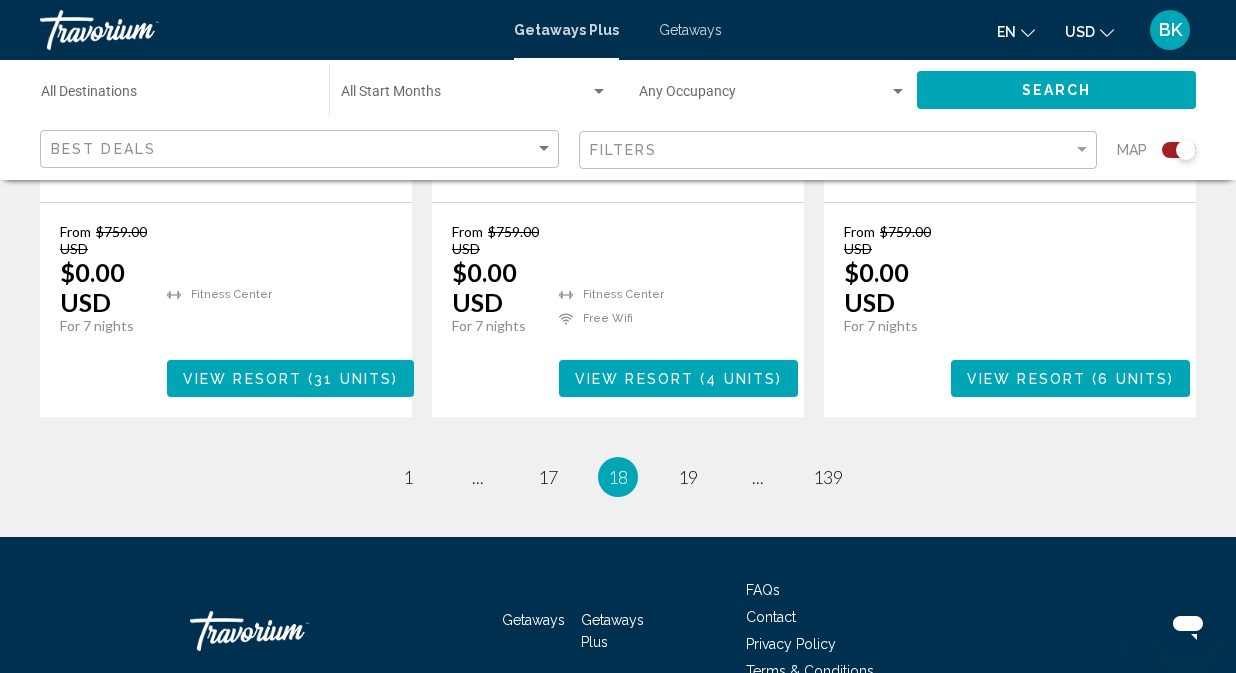 scroll, scrollTop: 3444, scrollLeft: 0, axis: vertical 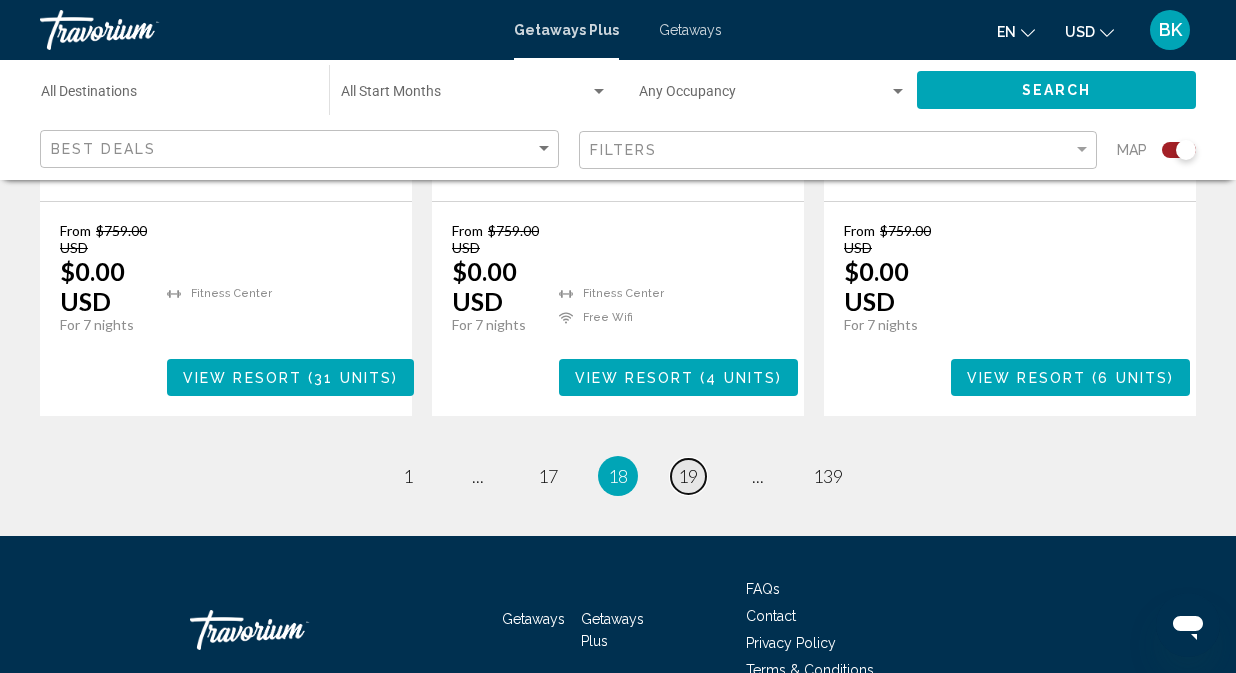 click on "19" at bounding box center [408, 476] 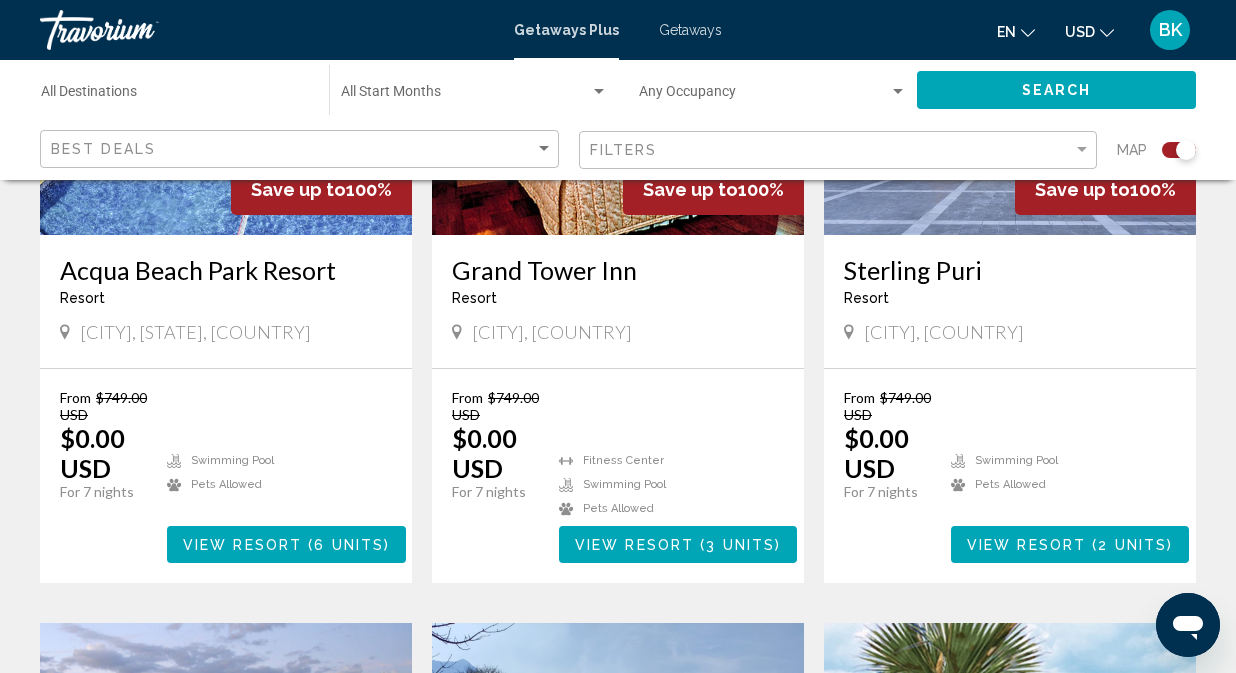 scroll, scrollTop: 2482, scrollLeft: 0, axis: vertical 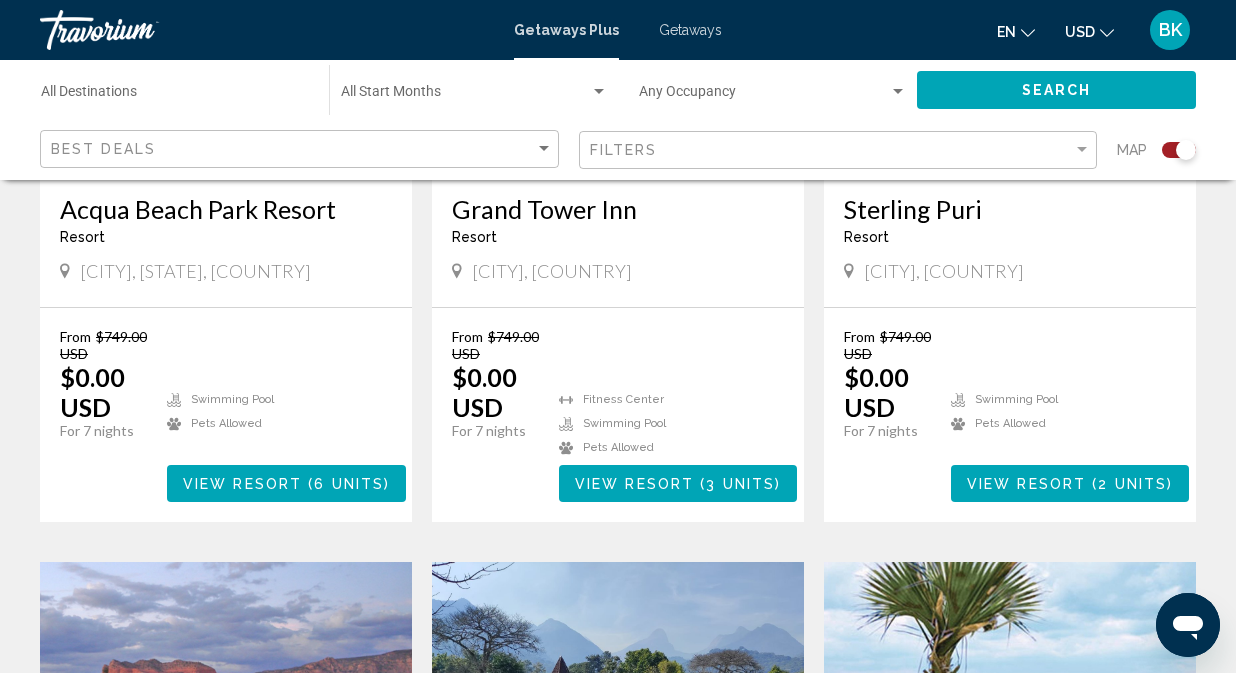 click on "Destination All Destinations" at bounding box center (175, 90) 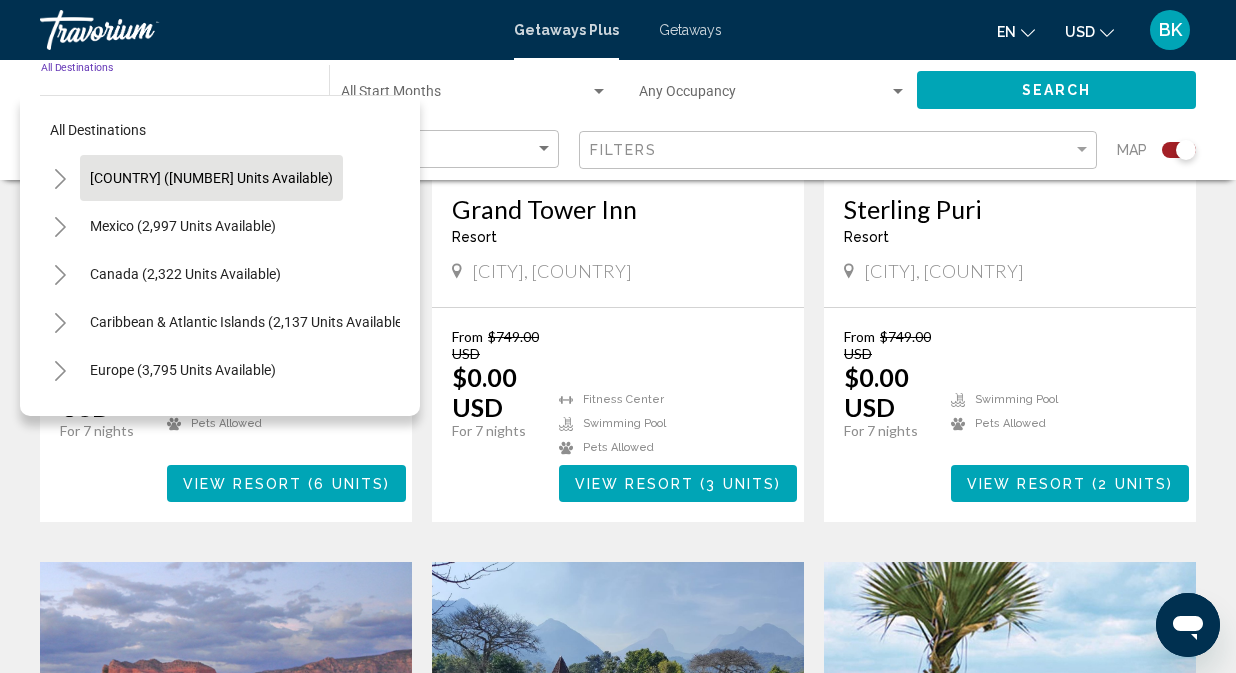 click on "[COUNTRY] ([NUMBER] units available)" at bounding box center (211, 178) 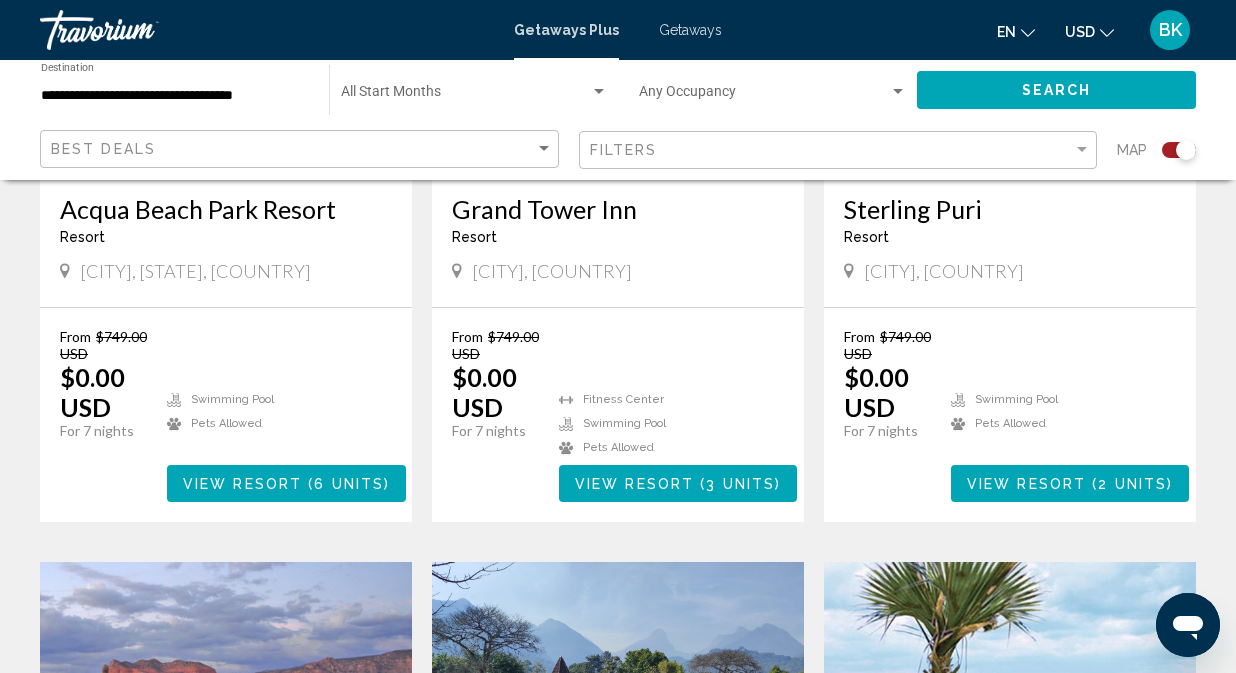 click on "Search" at bounding box center [1066, 90] 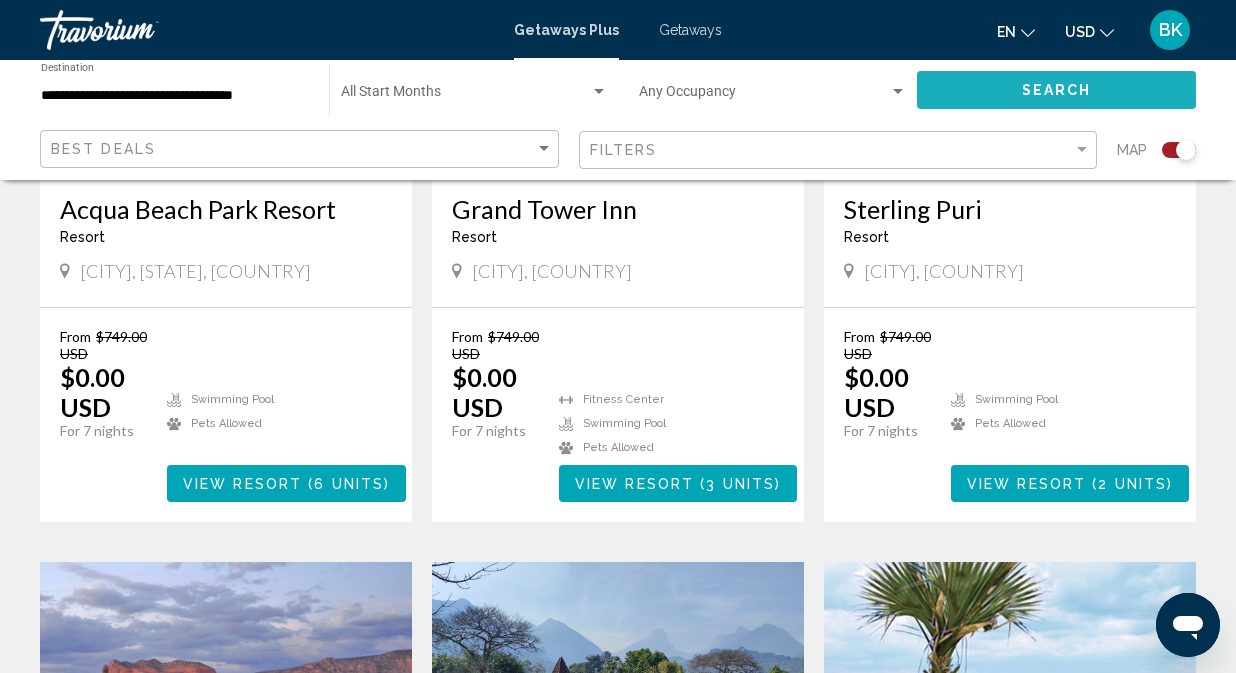 click on "Search" at bounding box center (1056, 89) 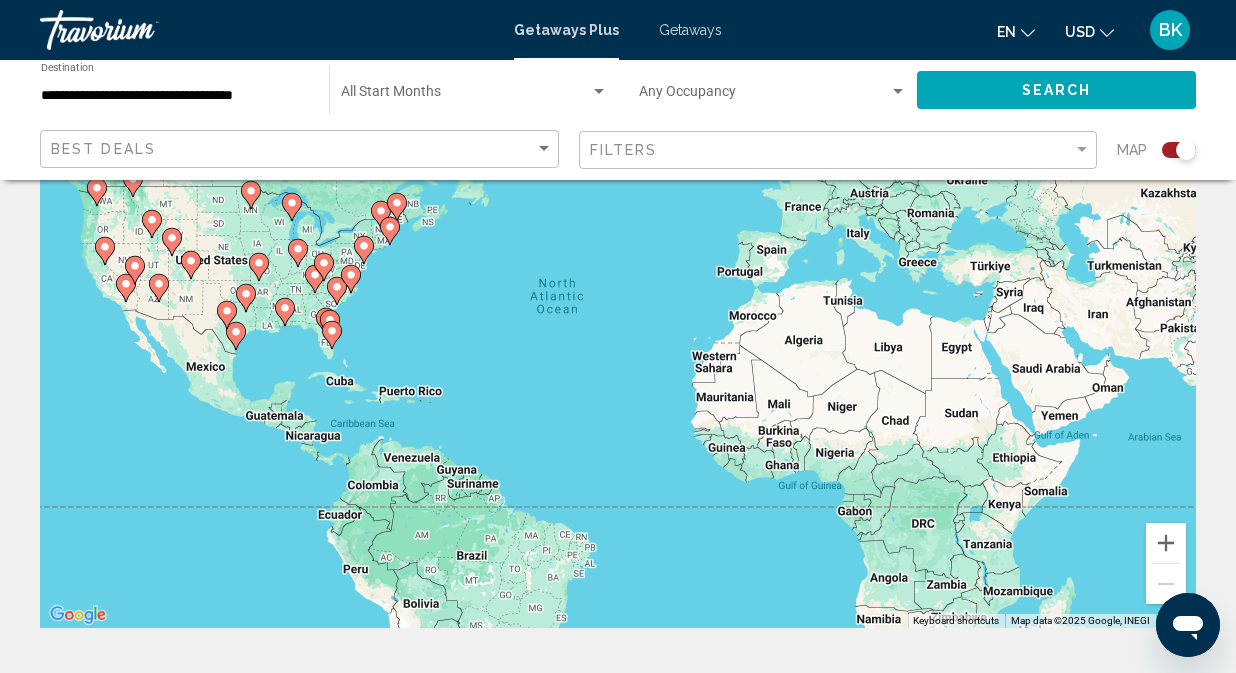 scroll, scrollTop: 154, scrollLeft: 0, axis: vertical 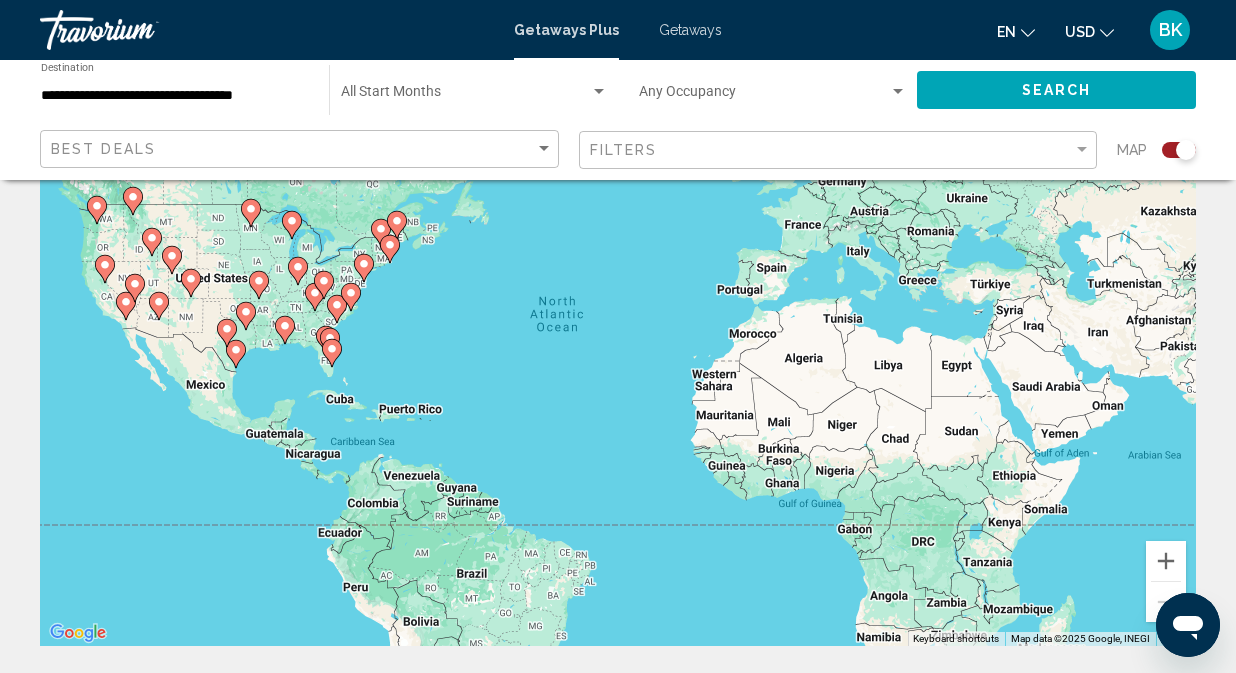 click on "Best Deals Filters Map" at bounding box center (618, 150) 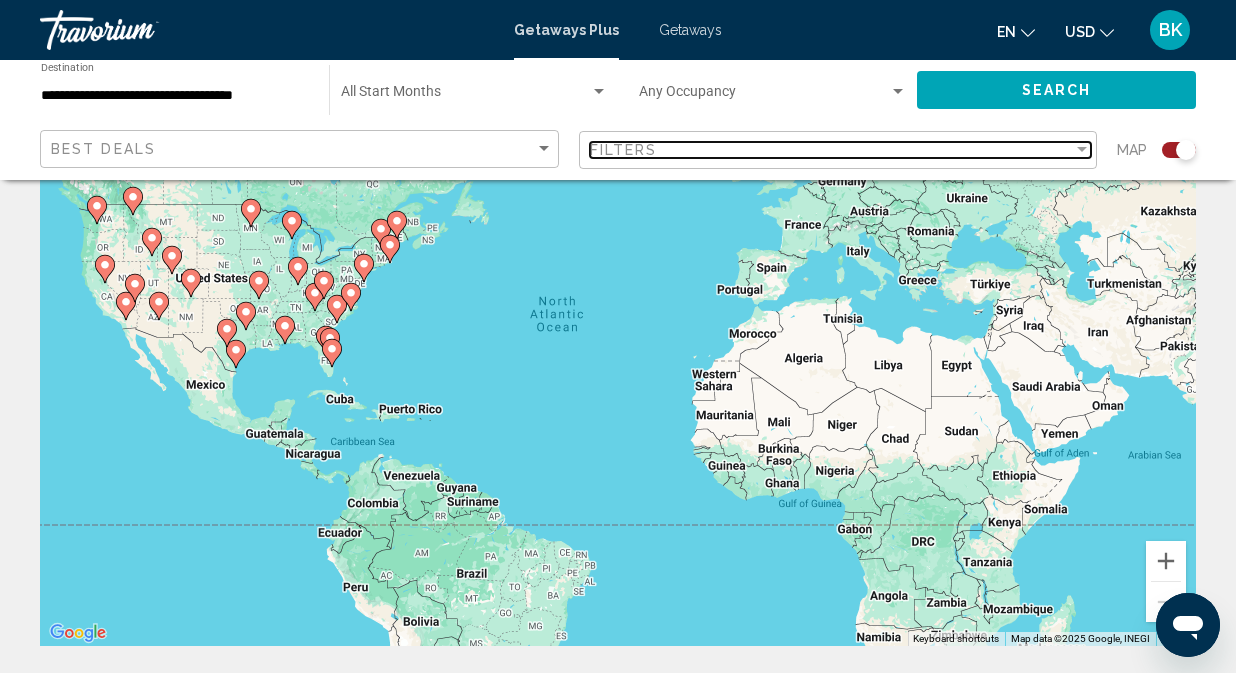 click on "Filters" at bounding box center (832, 150) 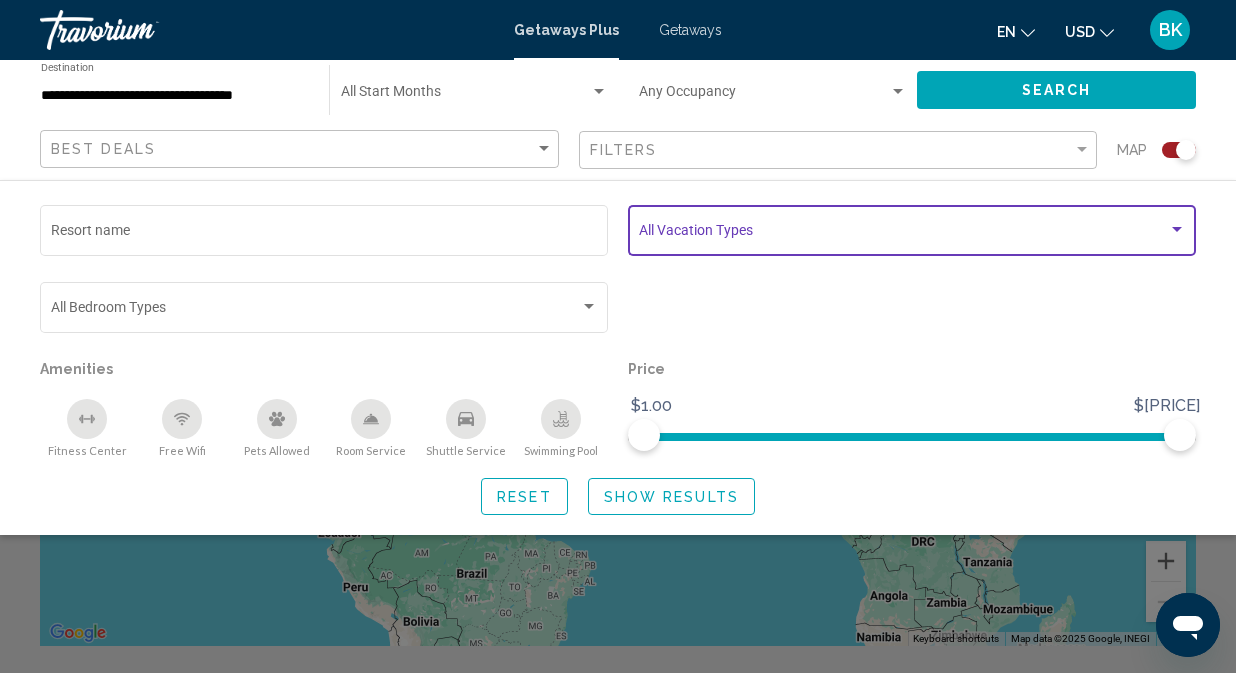 click at bounding box center (903, 234) 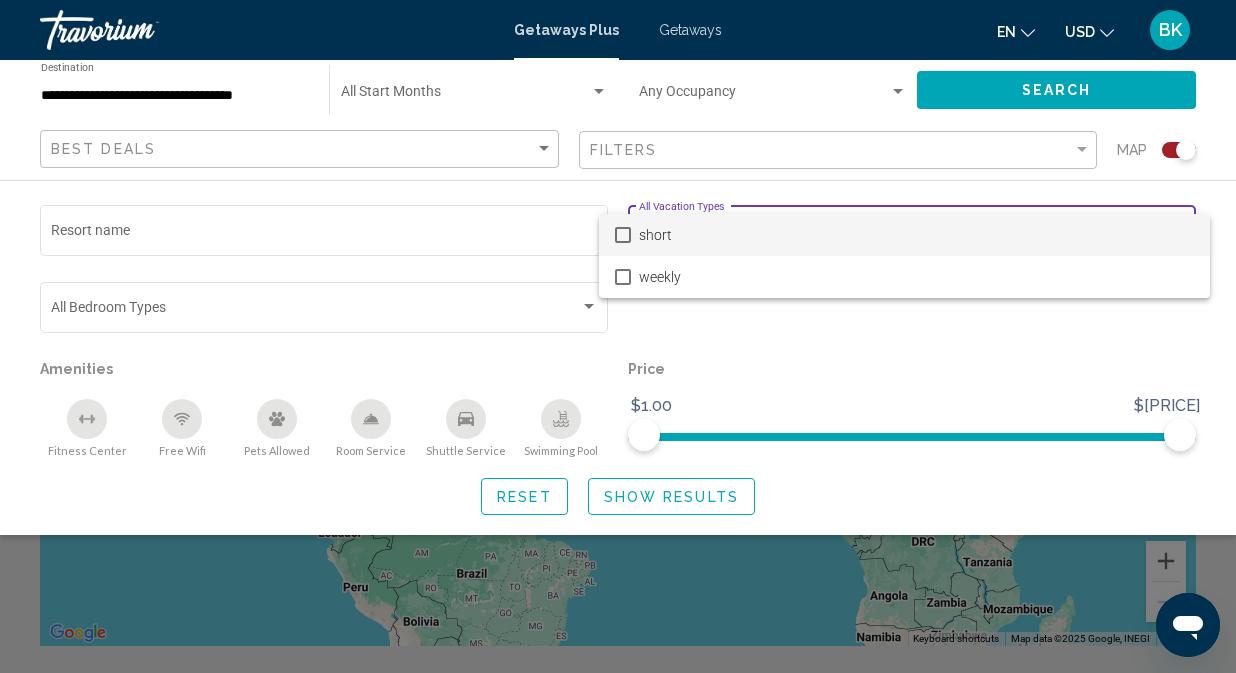 click at bounding box center (618, 336) 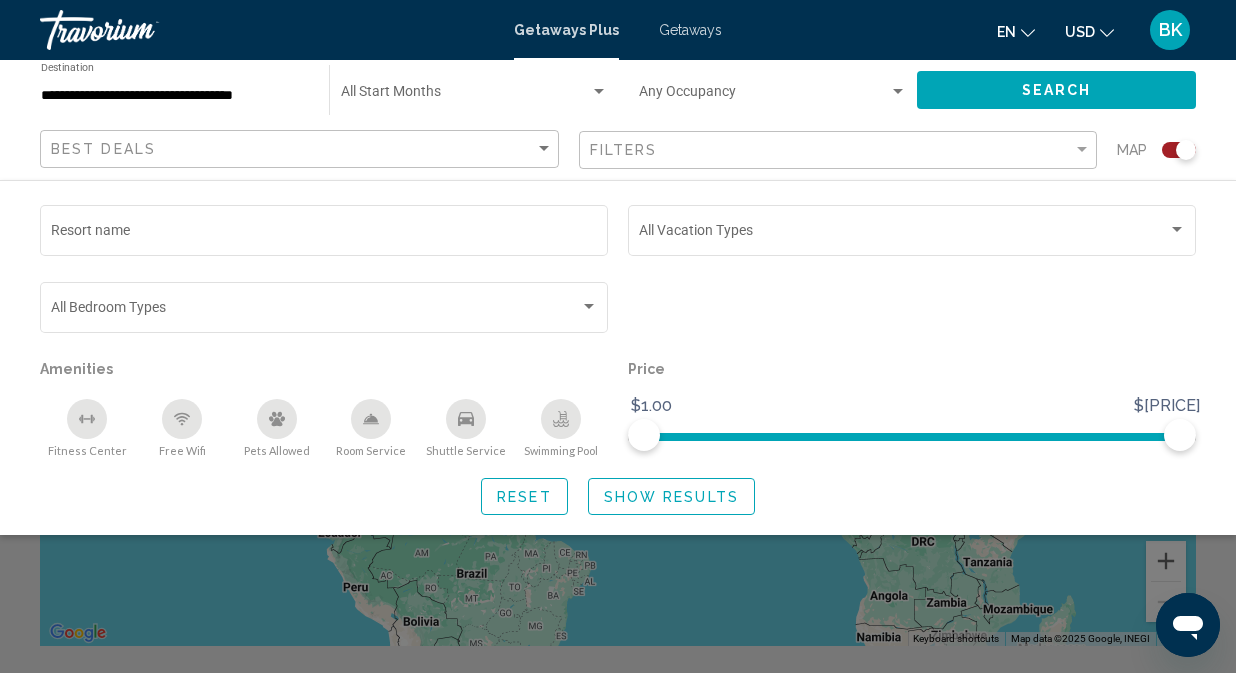 click on "Show Results" at bounding box center (671, 496) 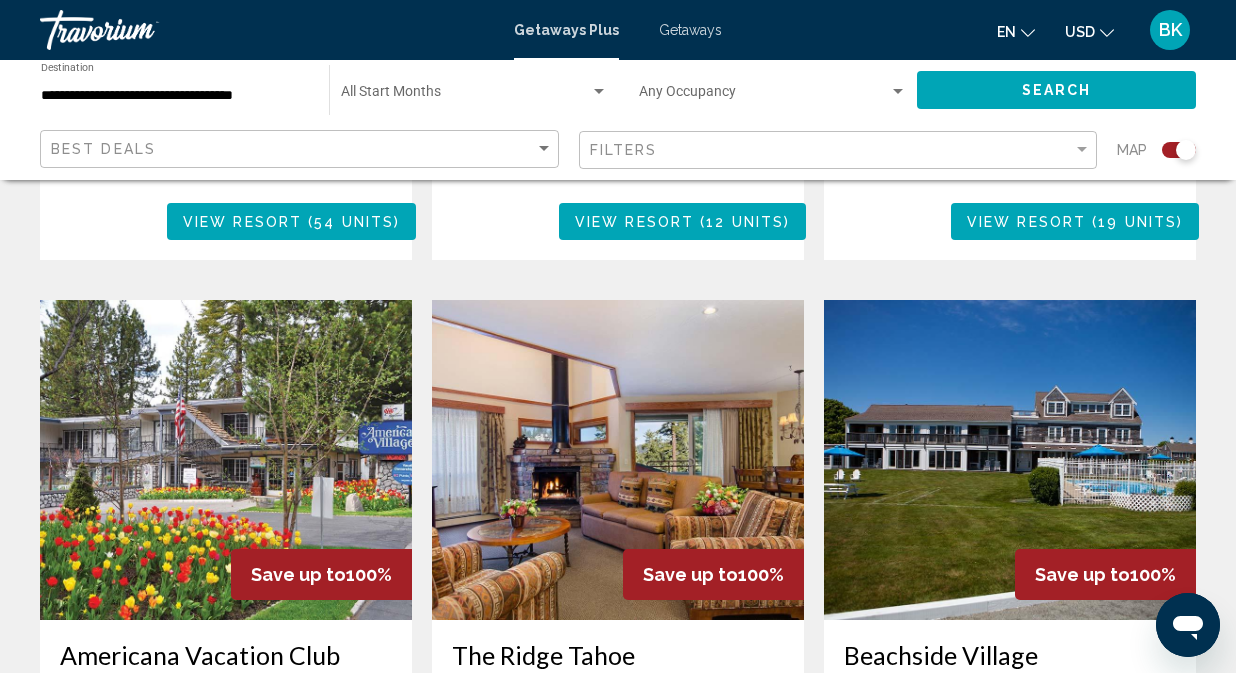 scroll, scrollTop: 2082, scrollLeft: 0, axis: vertical 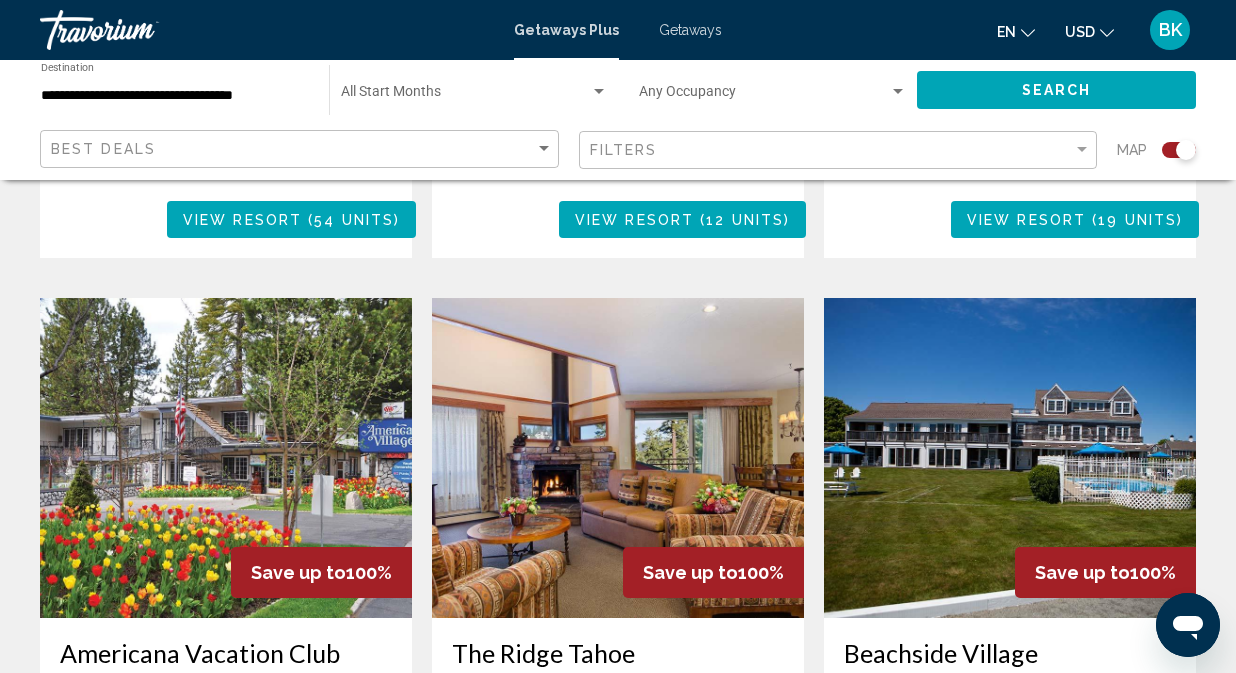 click at bounding box center (465, 96) 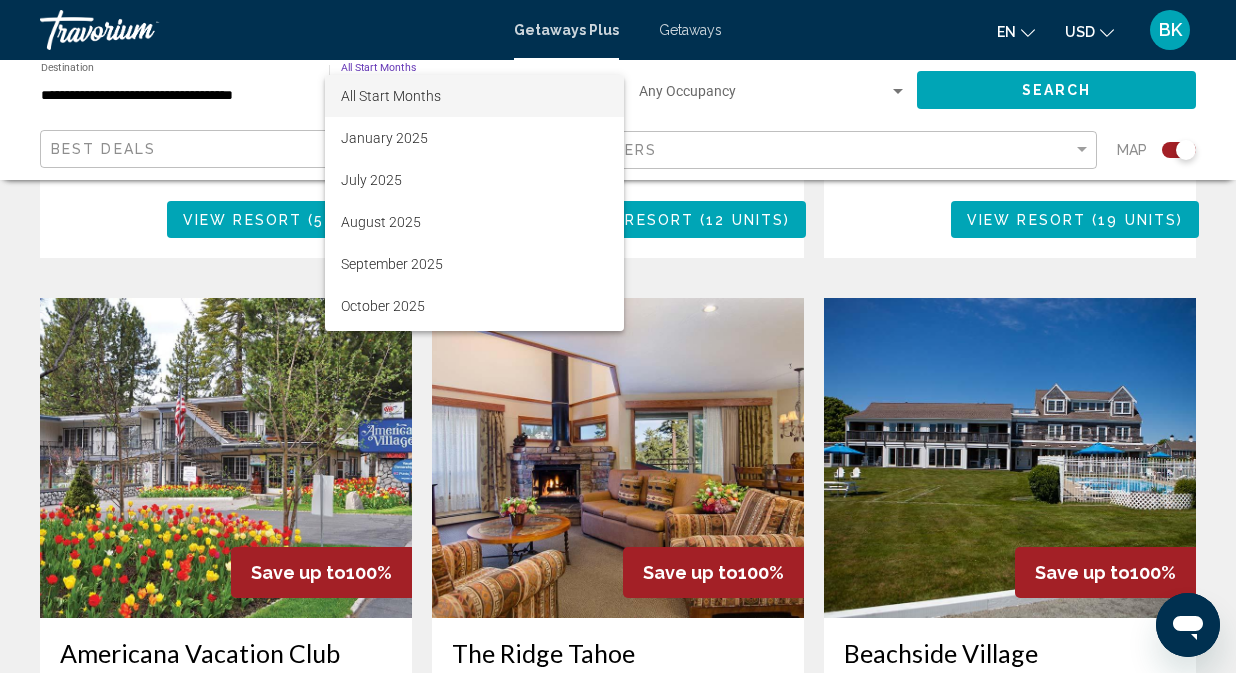 click on "All Start Months" at bounding box center (474, 96) 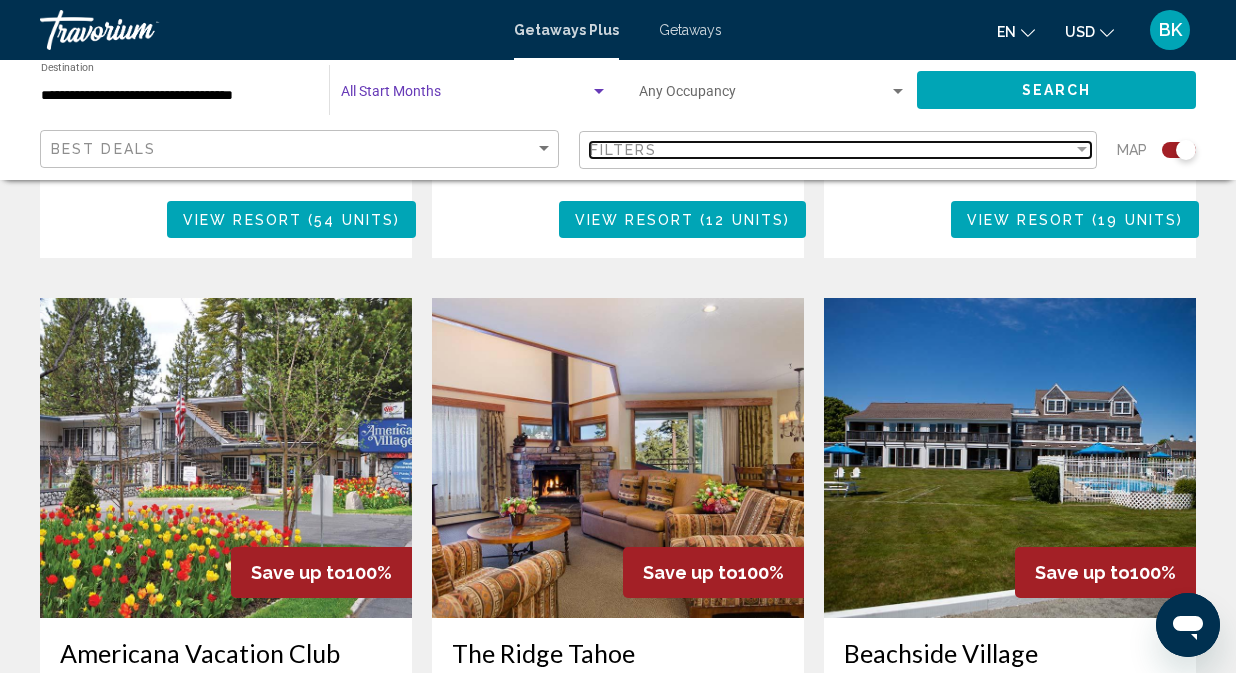 click on "Filters" at bounding box center [624, 150] 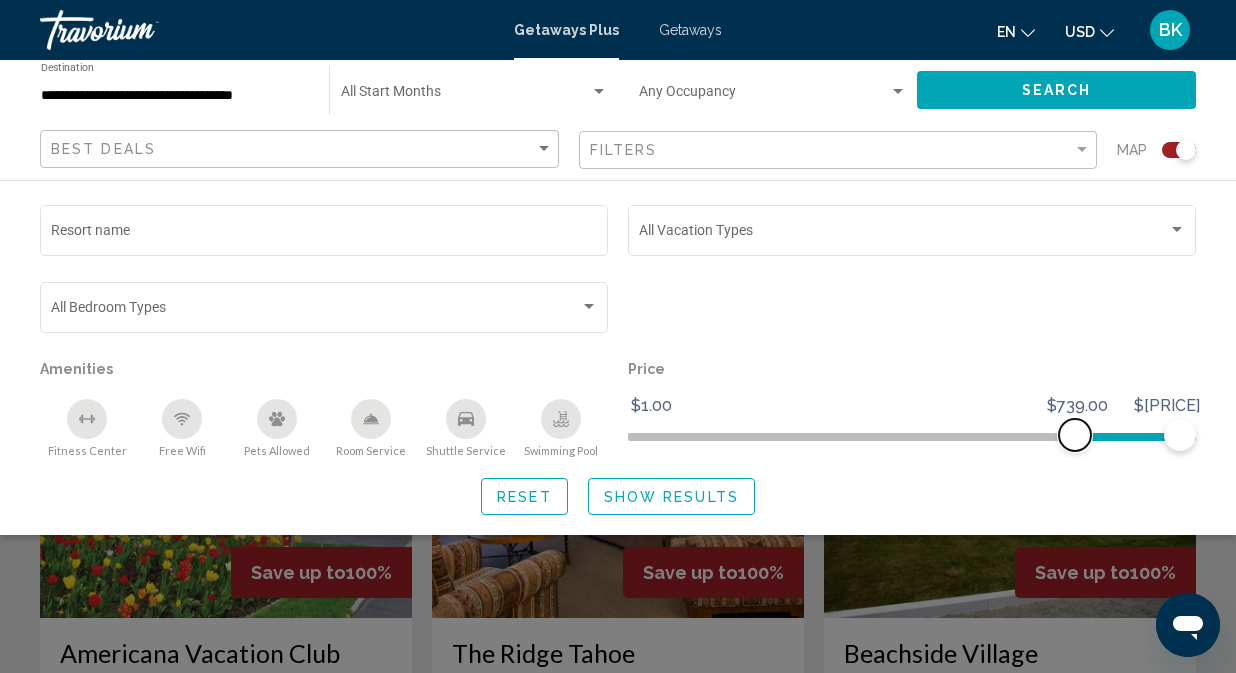 drag, startPoint x: 640, startPoint y: 433, endPoint x: 1077, endPoint y: 495, distance: 441.37625 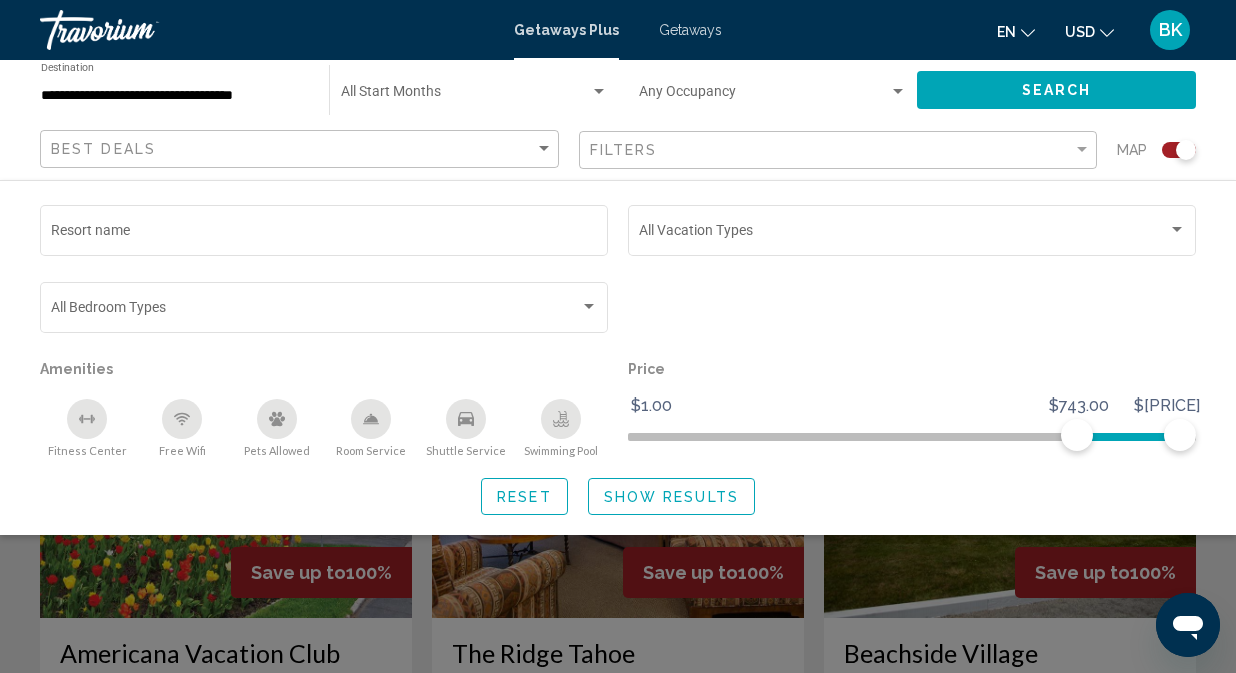 click on "Show Results" at bounding box center [671, 496] 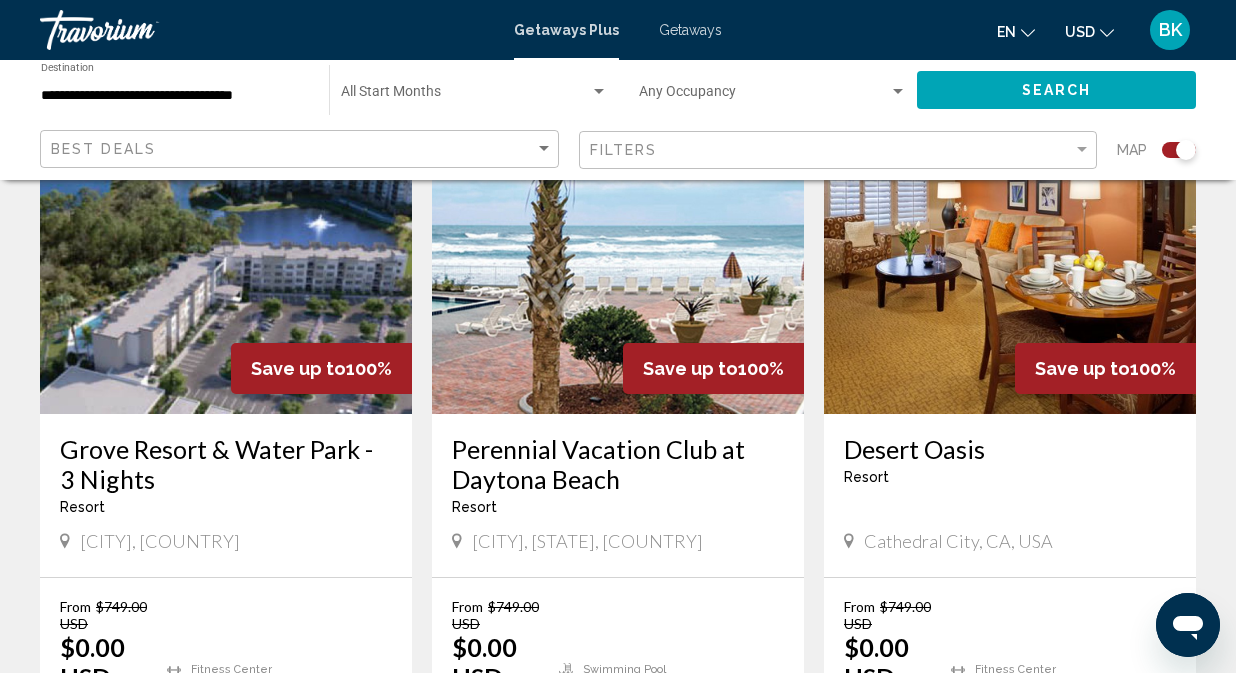 scroll, scrollTop: 1515, scrollLeft: 0, axis: vertical 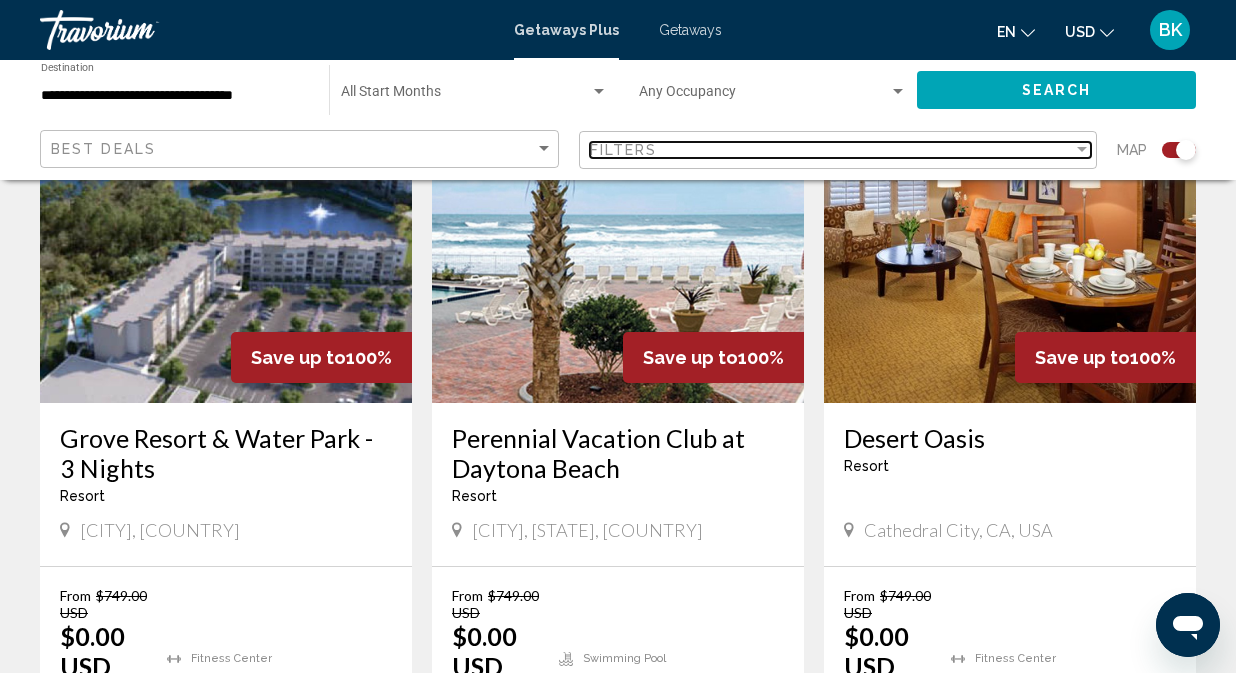 click on "Filters" at bounding box center (624, 150) 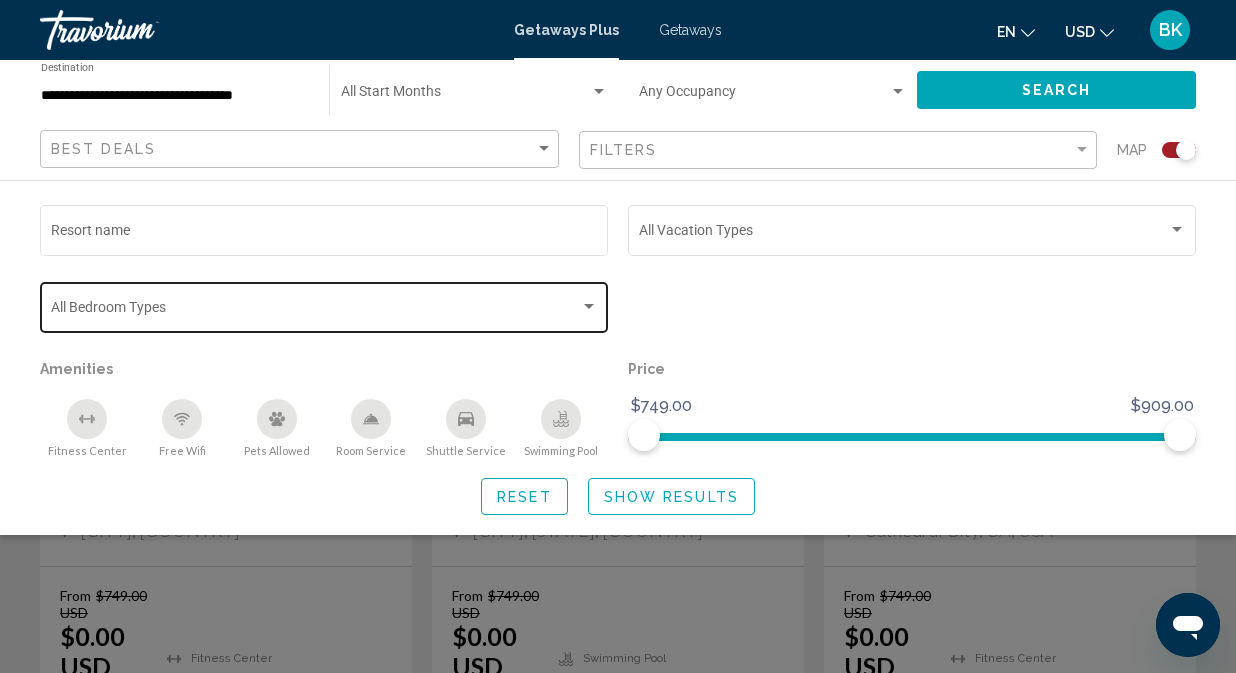 click on "Bedroom Types All Bedroom Types" at bounding box center (324, 305) 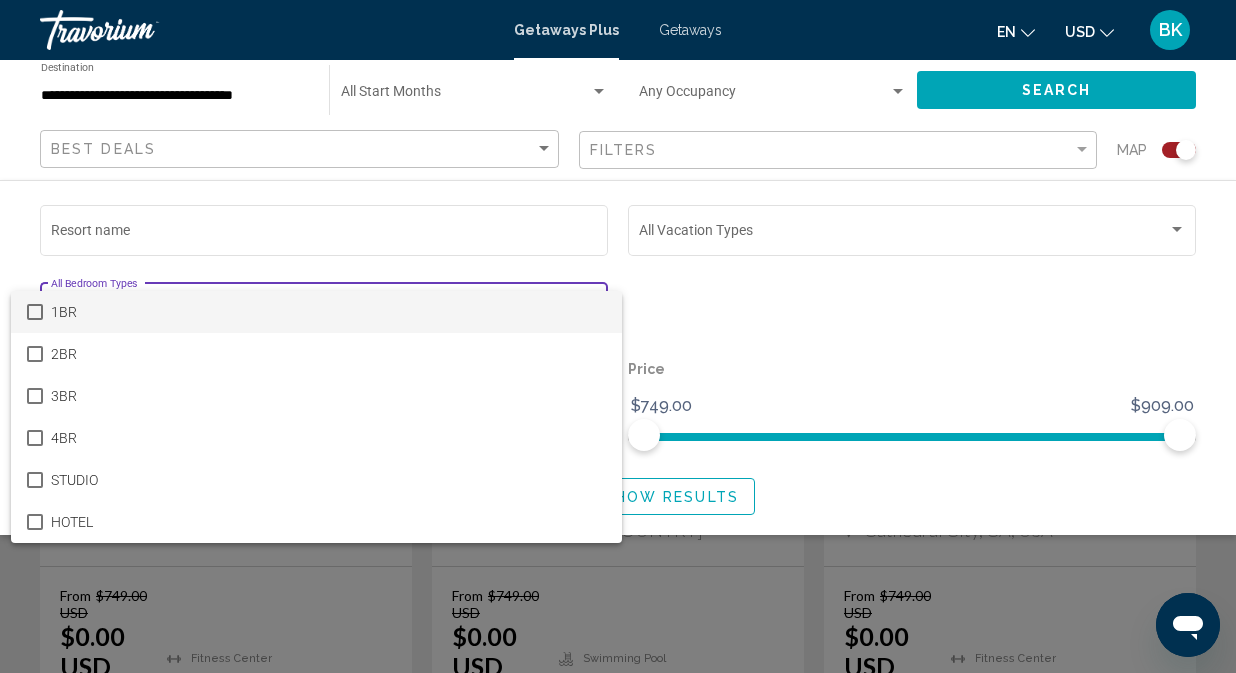 click at bounding box center [618, 336] 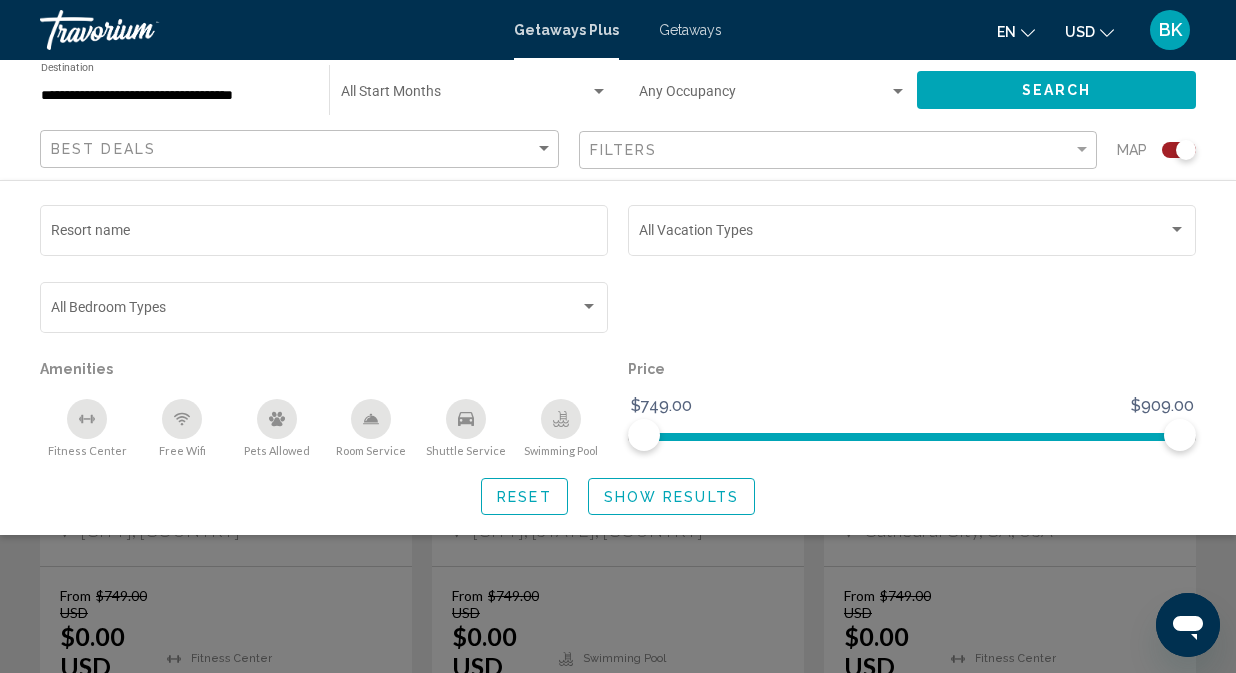 click at bounding box center (618, 486) 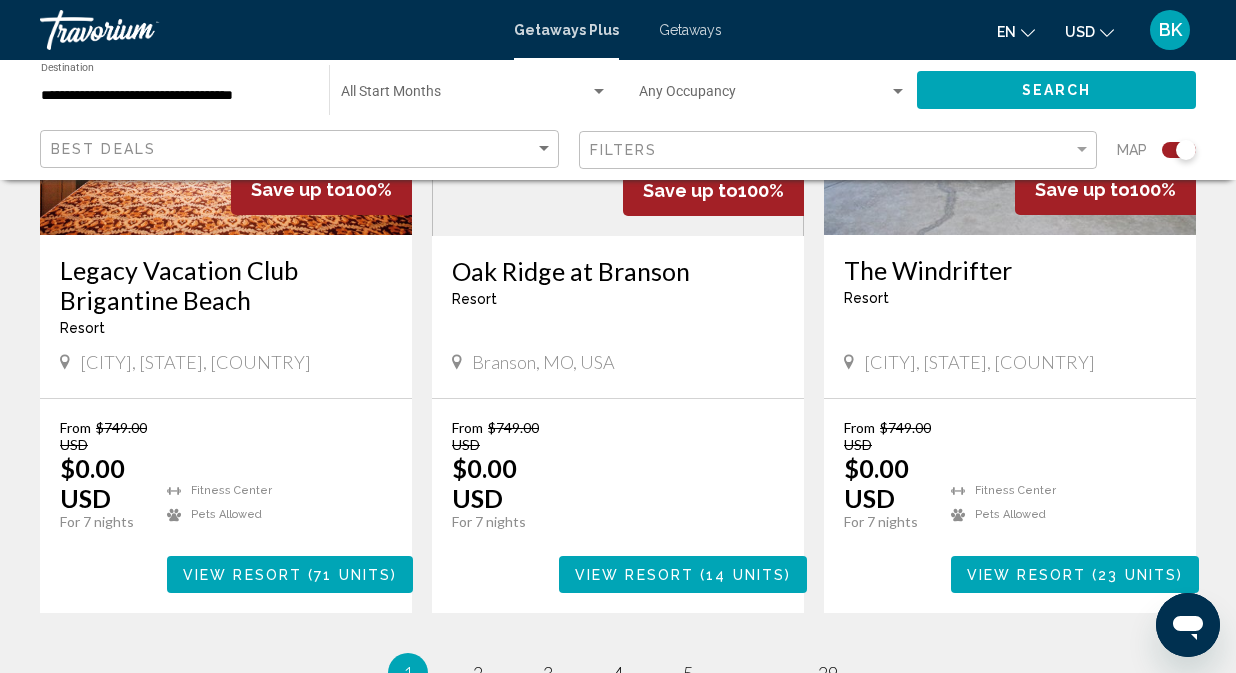 scroll, scrollTop: 3169, scrollLeft: 0, axis: vertical 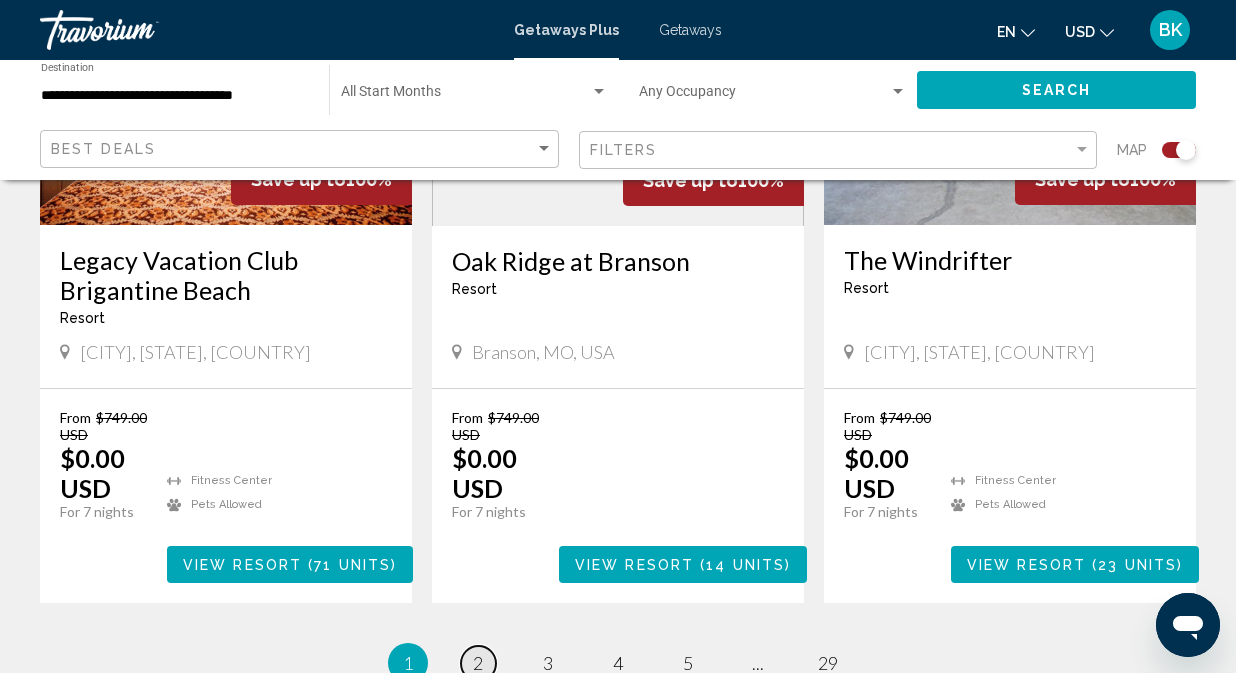 click on "page  2" at bounding box center (478, 663) 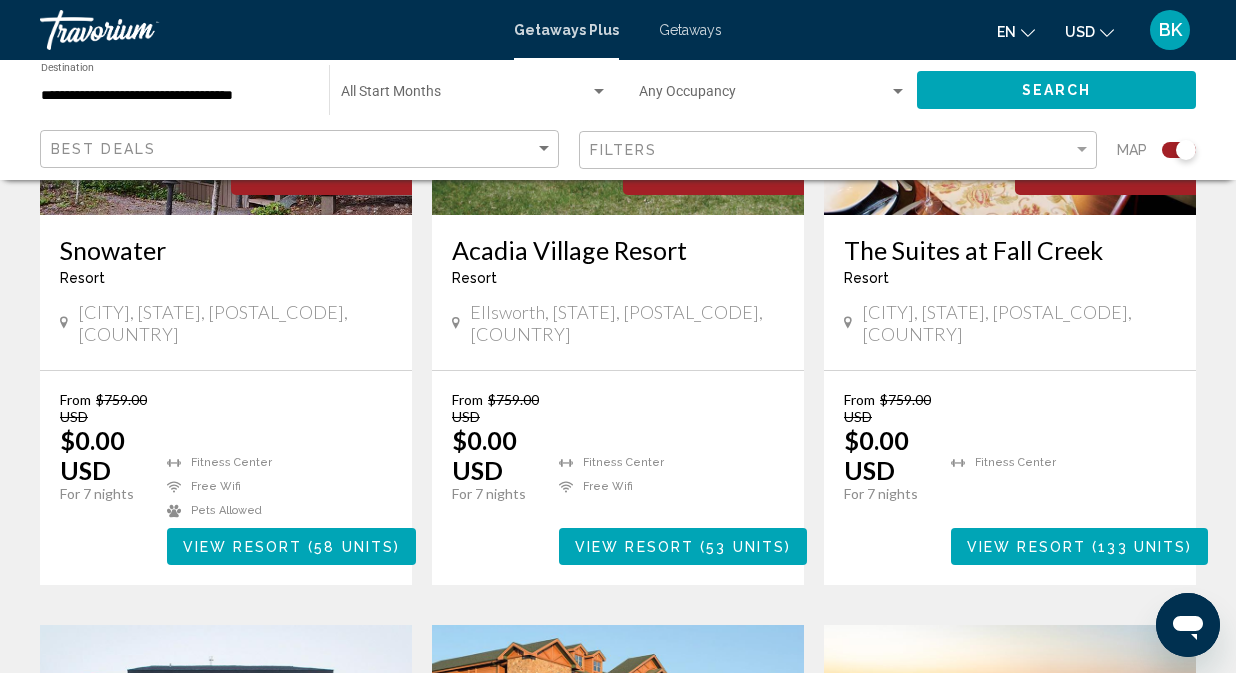 scroll, scrollTop: 998, scrollLeft: 0, axis: vertical 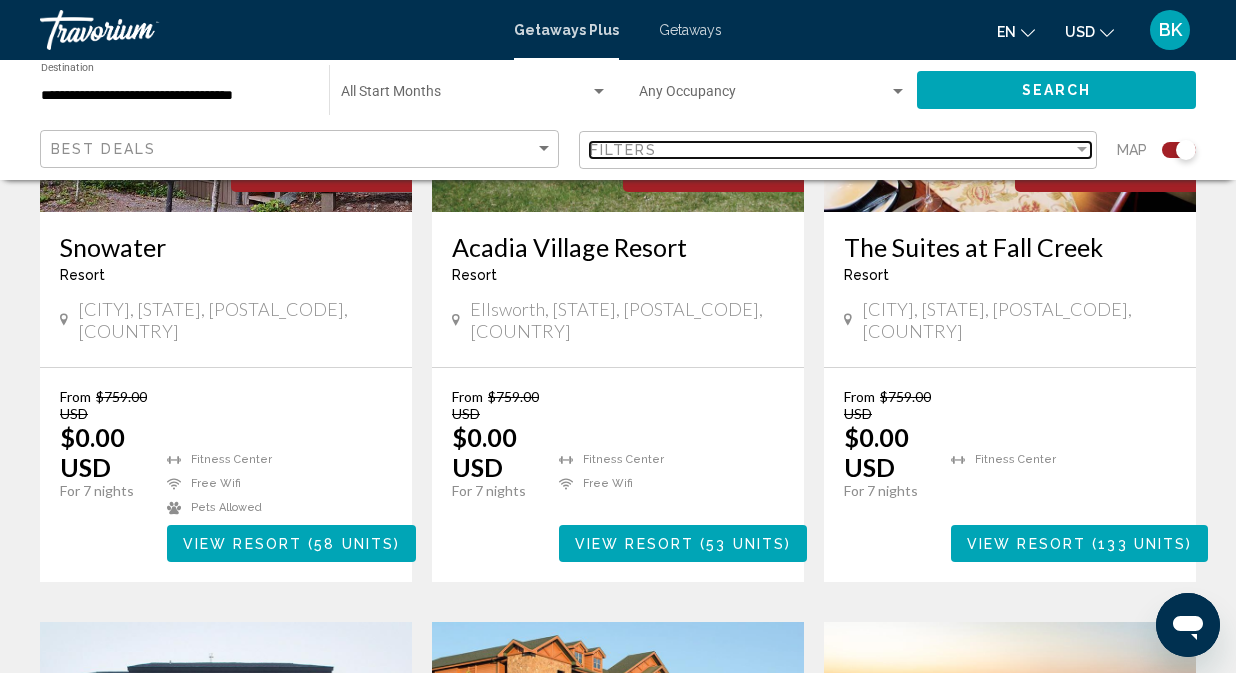 click on "Filters" at bounding box center (832, 150) 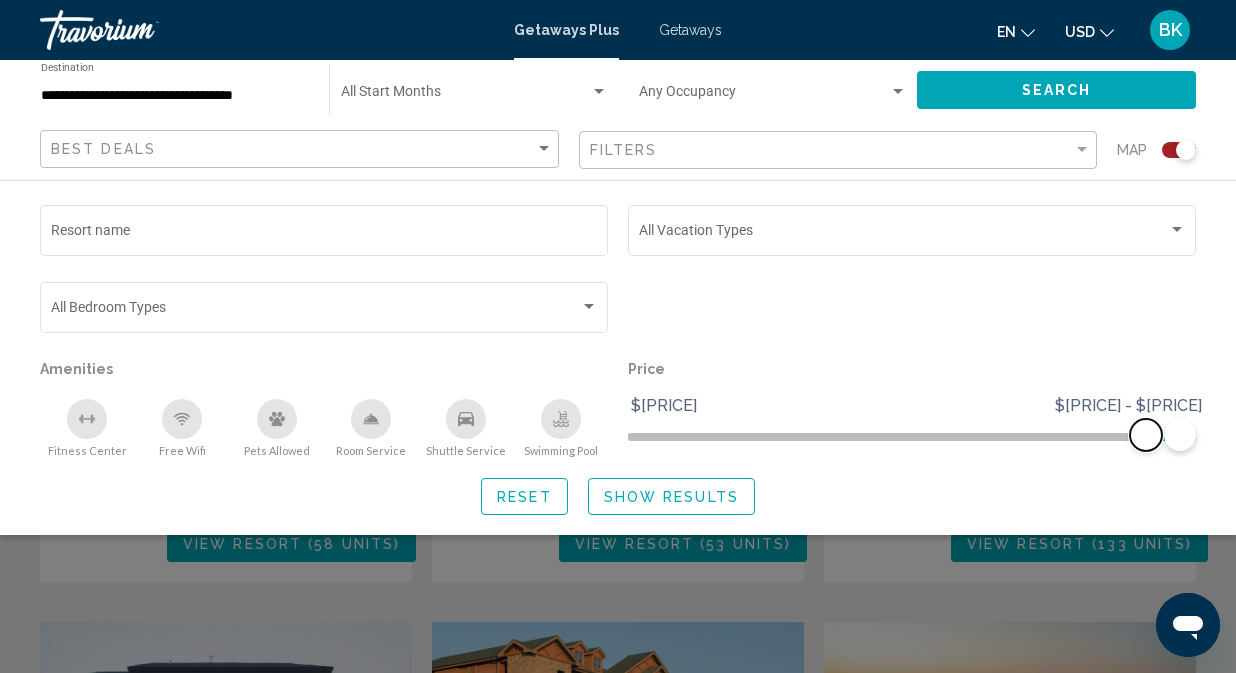 drag, startPoint x: 646, startPoint y: 433, endPoint x: 1150, endPoint y: 461, distance: 504.7772 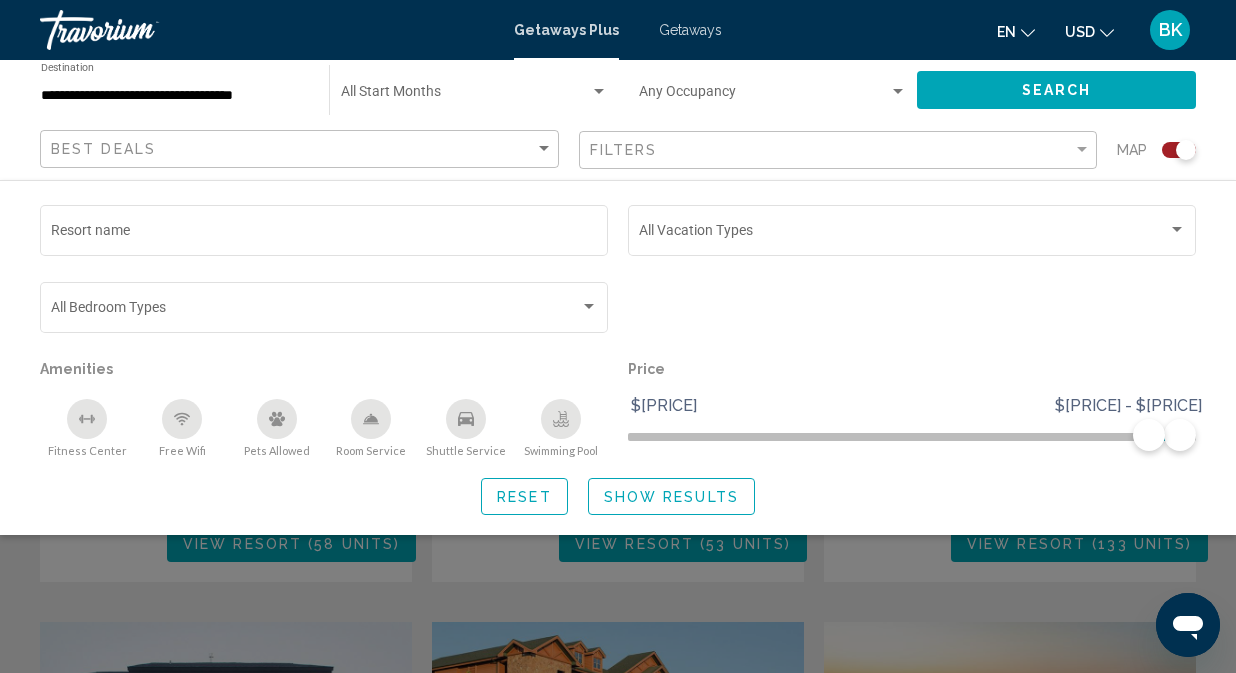 click on "Show Results" at bounding box center (671, 497) 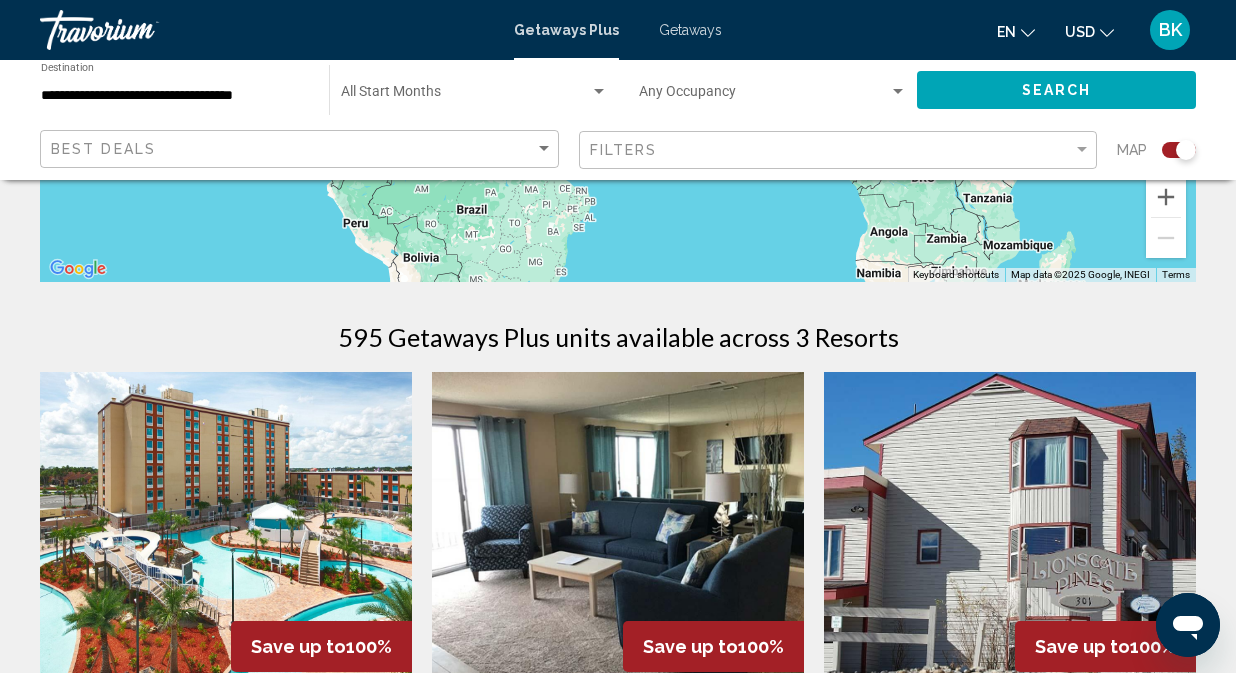 scroll, scrollTop: 519, scrollLeft: 0, axis: vertical 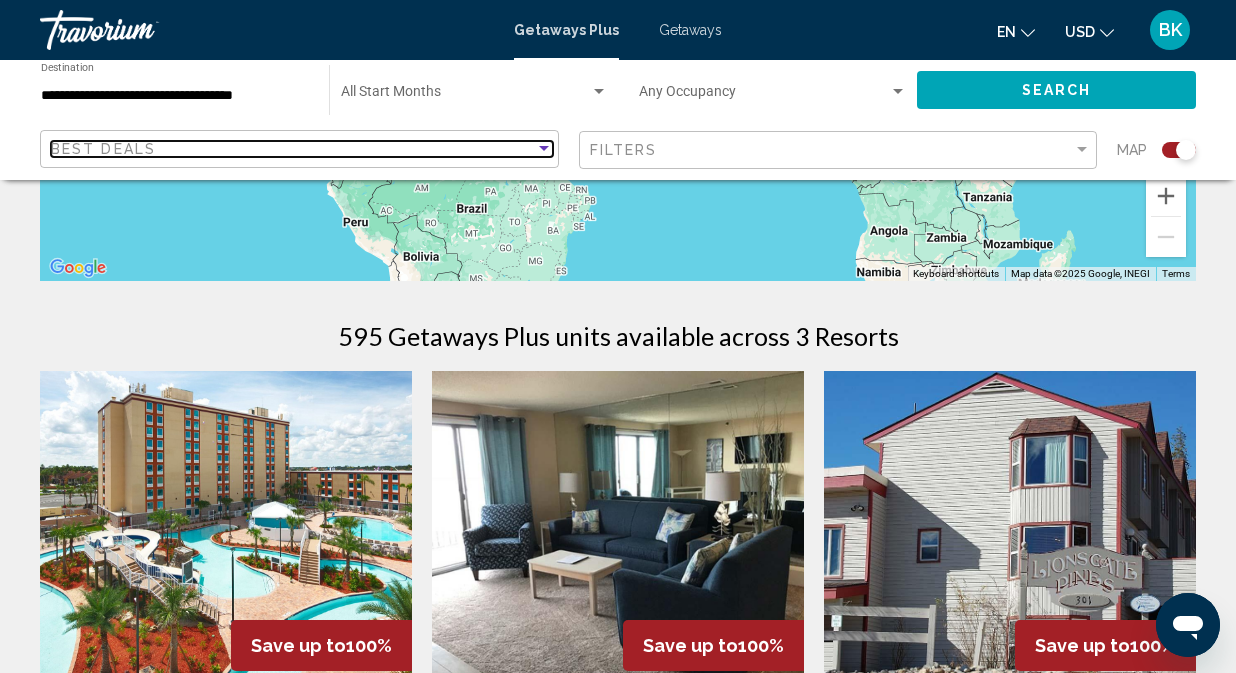 click on "Best Deals" at bounding box center (293, 149) 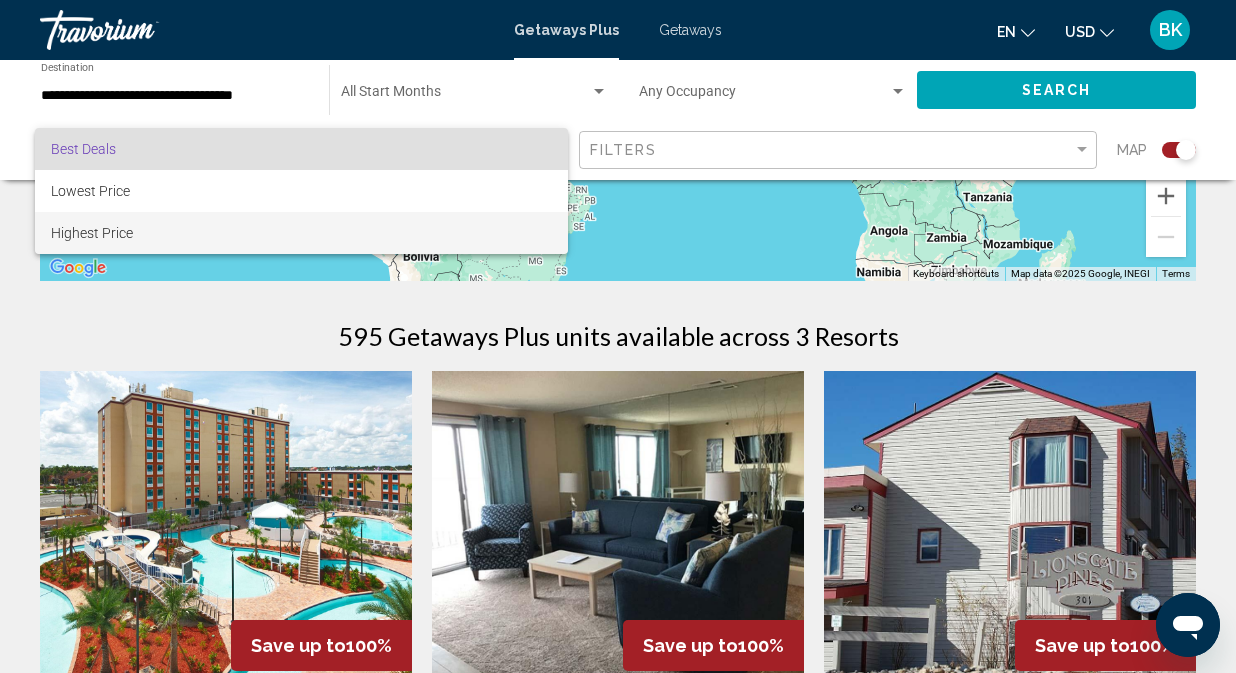 click on "Highest Price" at bounding box center [301, 233] 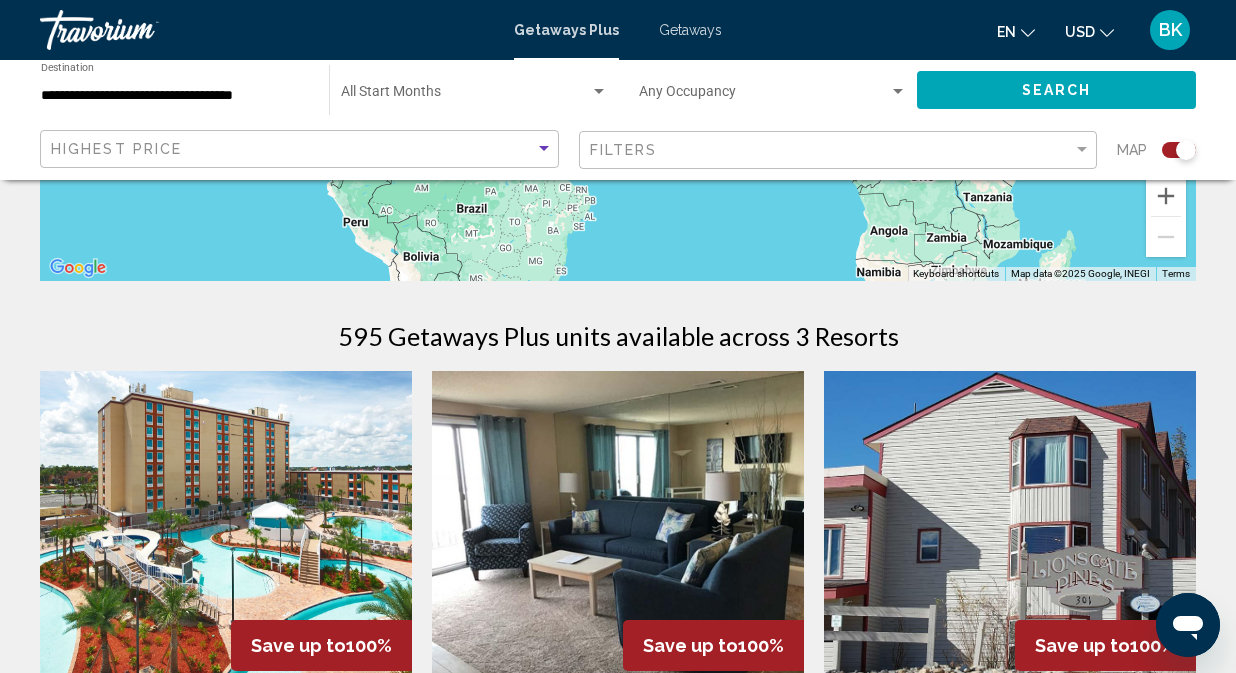 click on "Search" at bounding box center (1056, 89) 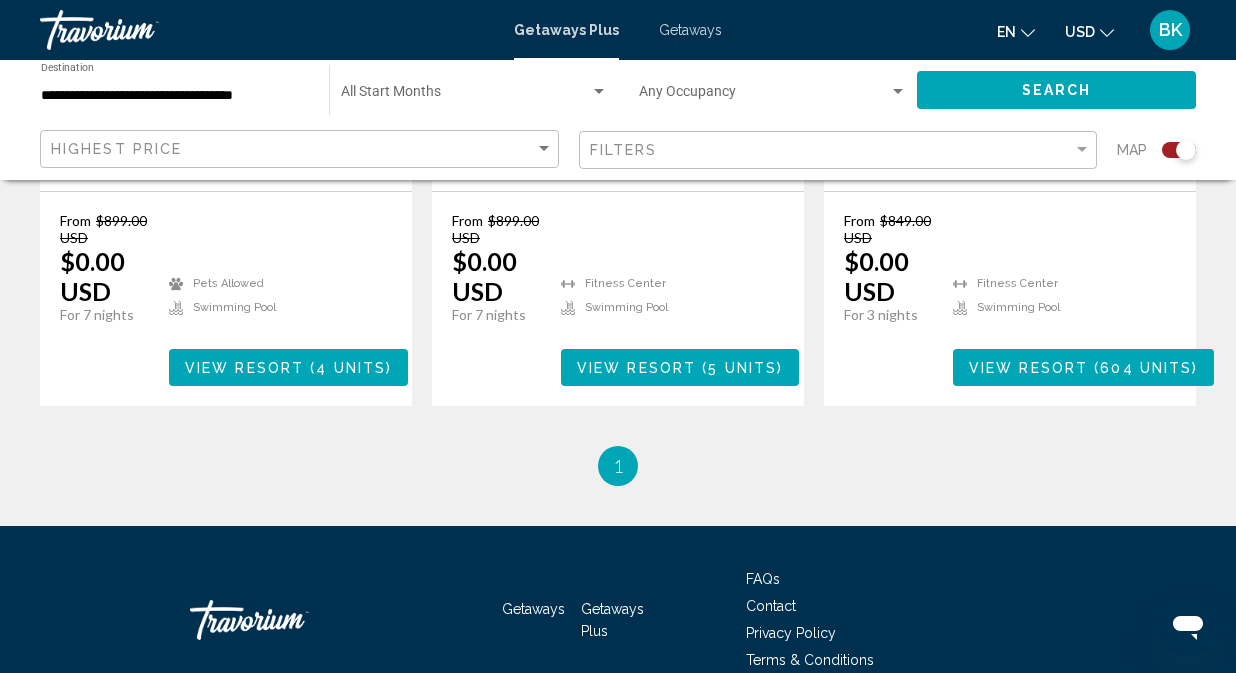 scroll, scrollTop: 1183, scrollLeft: 0, axis: vertical 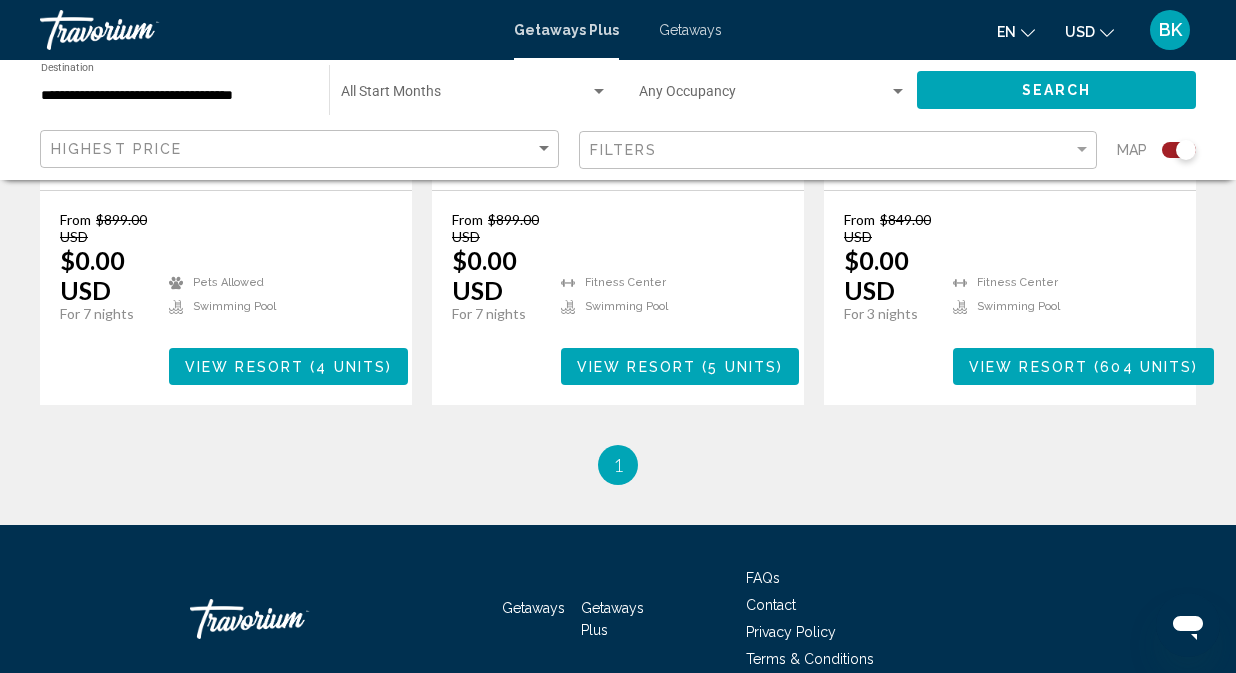 click at bounding box center (140, 30) 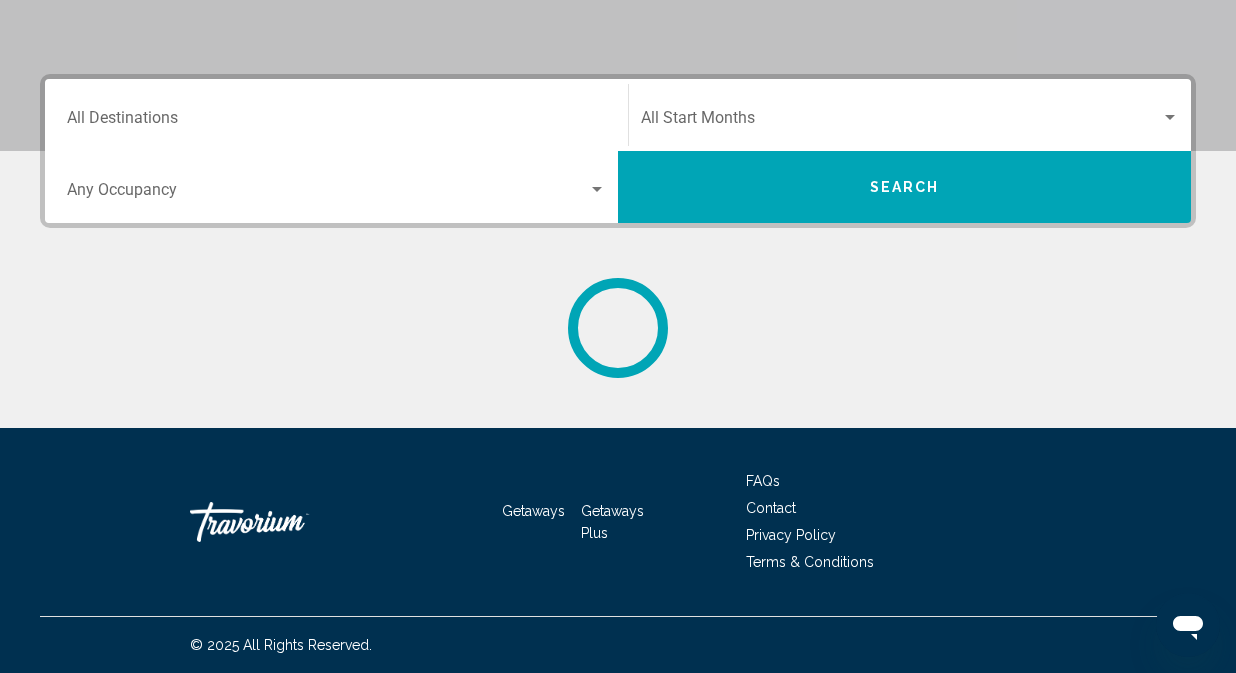 scroll, scrollTop: 0, scrollLeft: 0, axis: both 